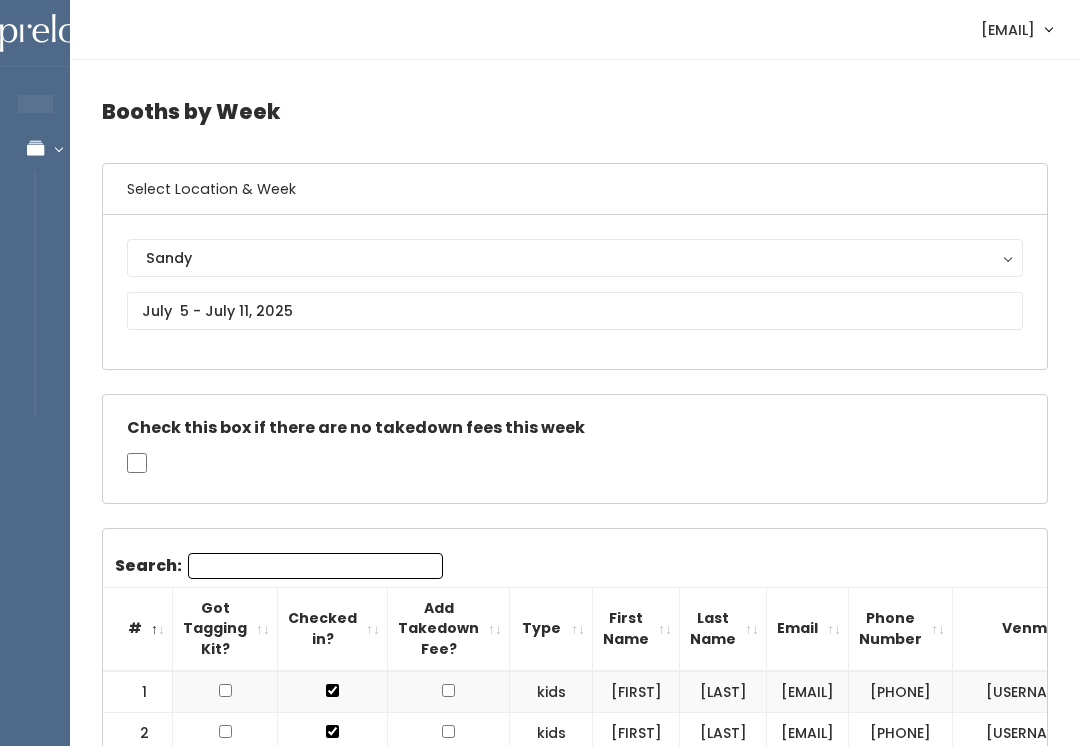 scroll, scrollTop: 520, scrollLeft: 0, axis: vertical 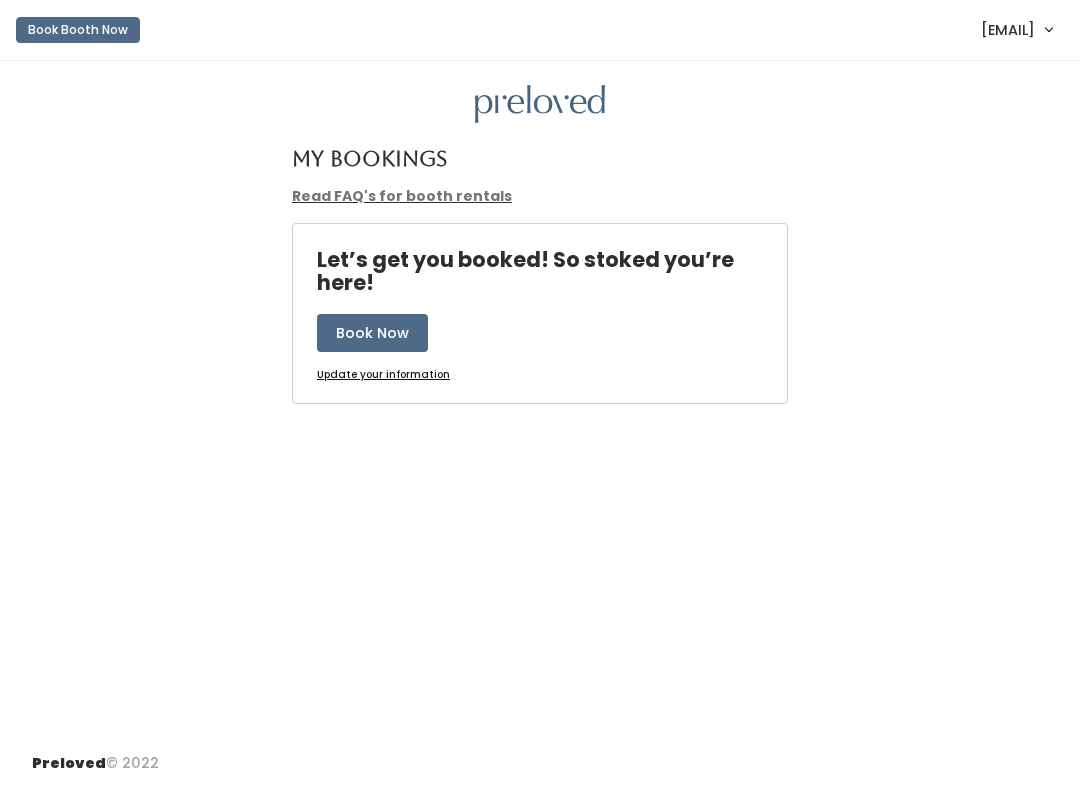 click on "Book Booth Now" at bounding box center [78, 30] 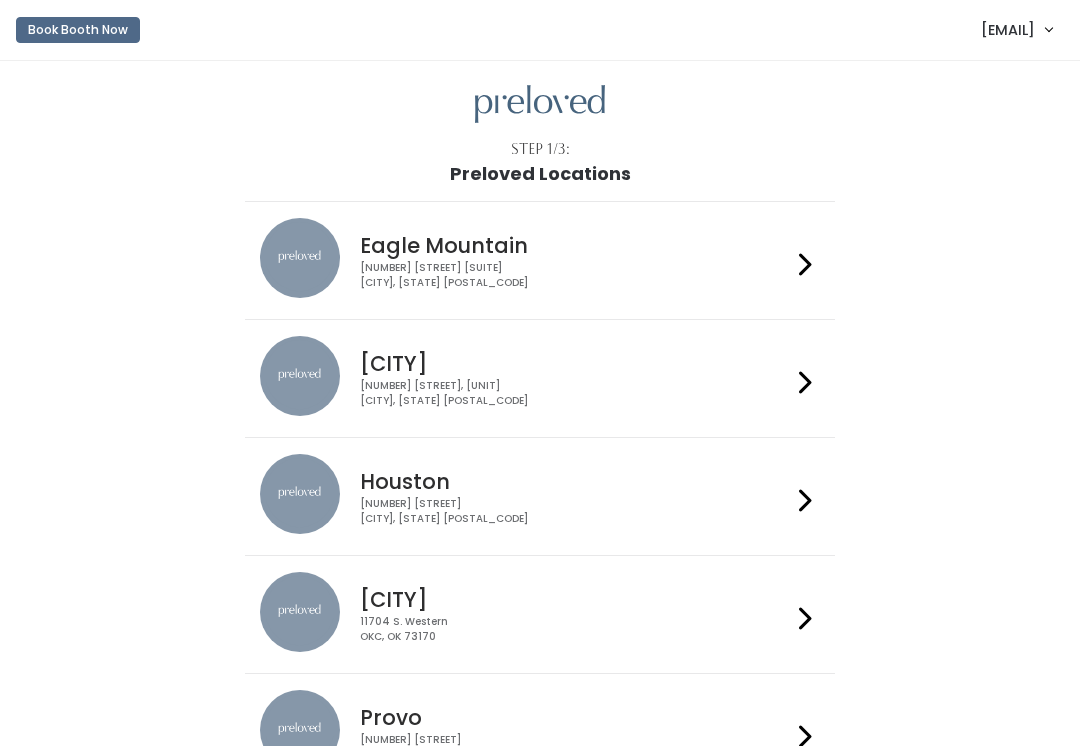 scroll, scrollTop: 0, scrollLeft: 0, axis: both 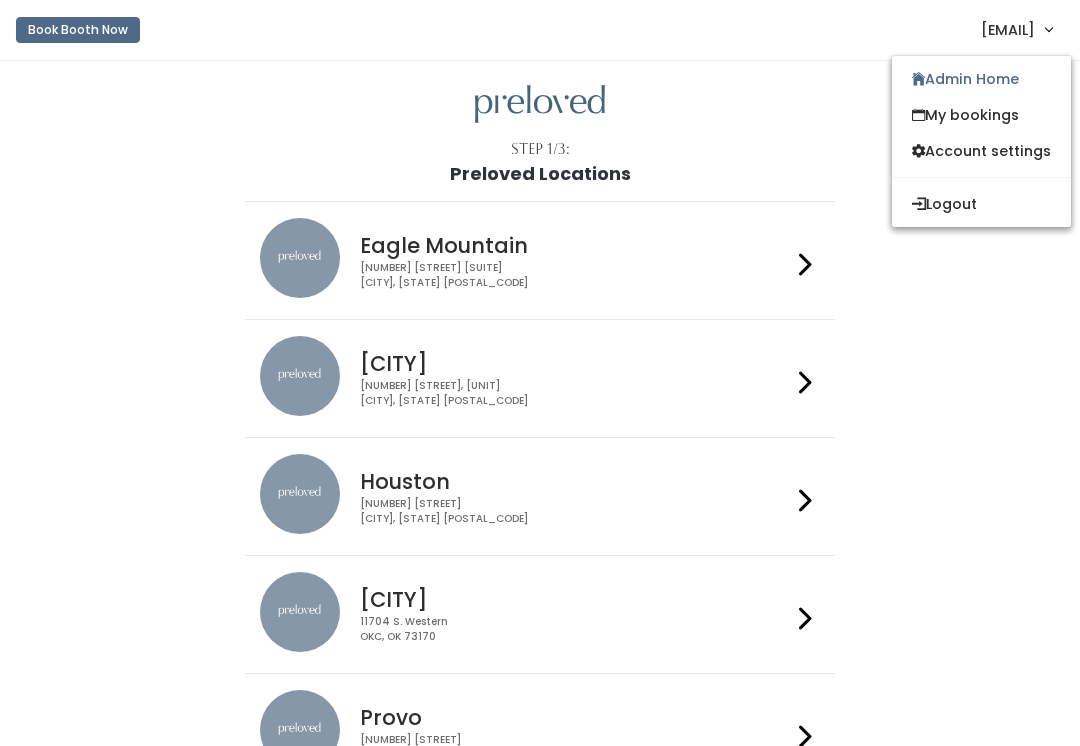 click on "Admin Home" at bounding box center (981, 79) 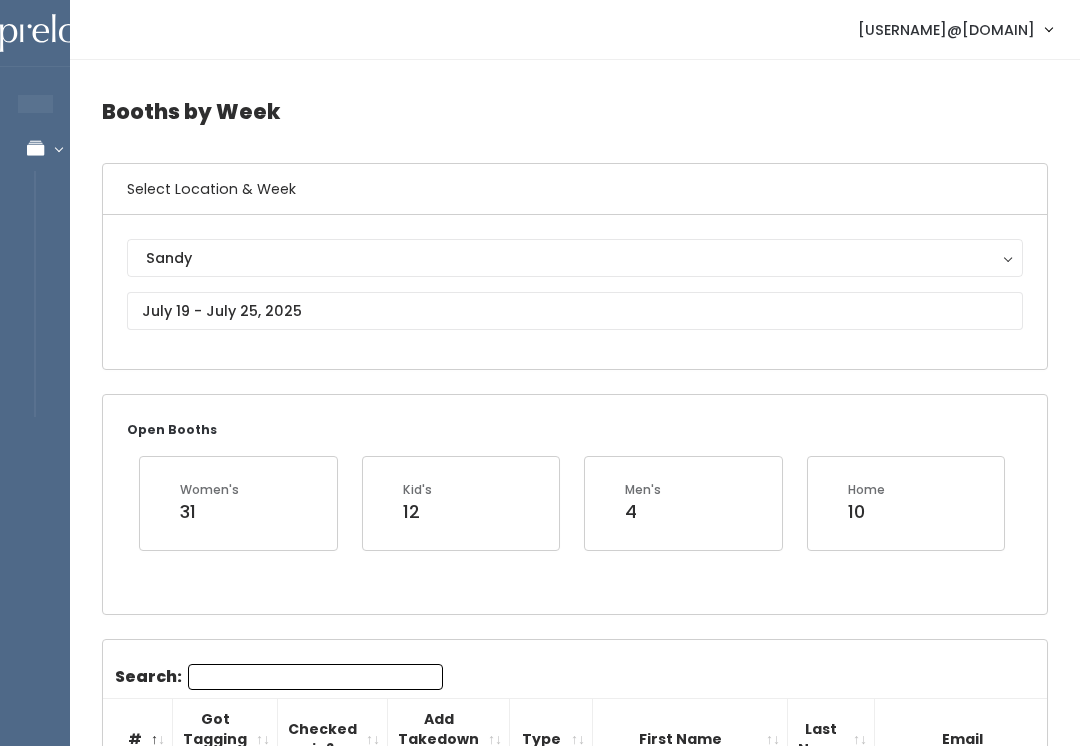 scroll, scrollTop: 0, scrollLeft: 0, axis: both 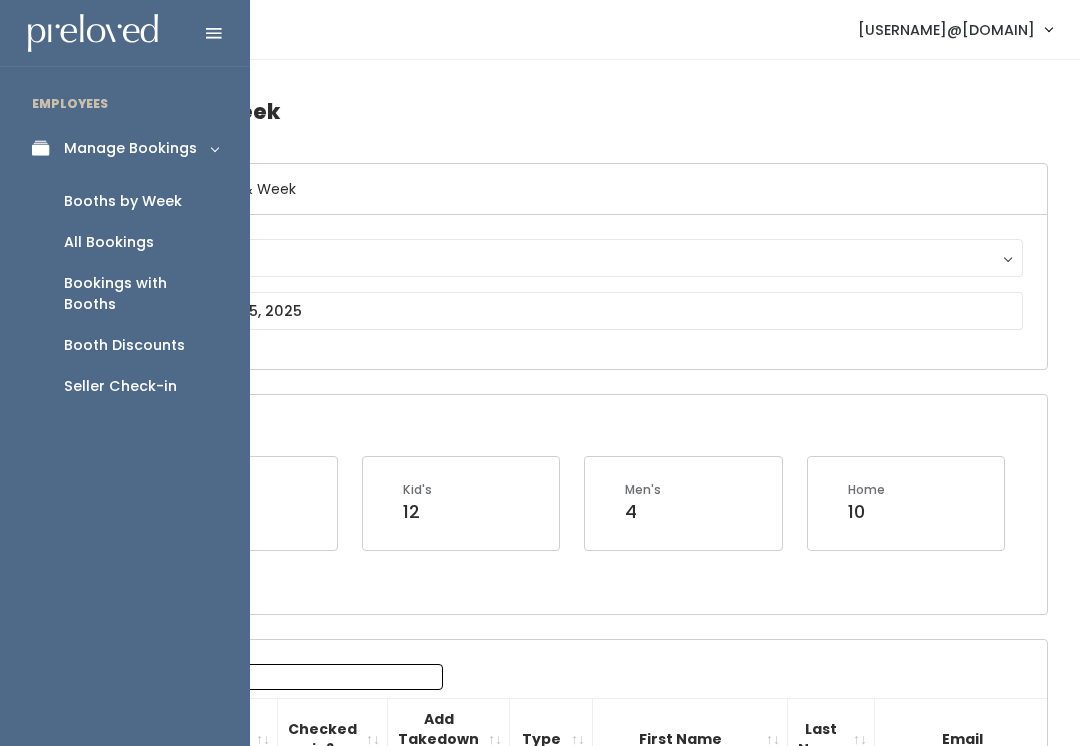 click on "Seller Check-in" at bounding box center (125, 386) 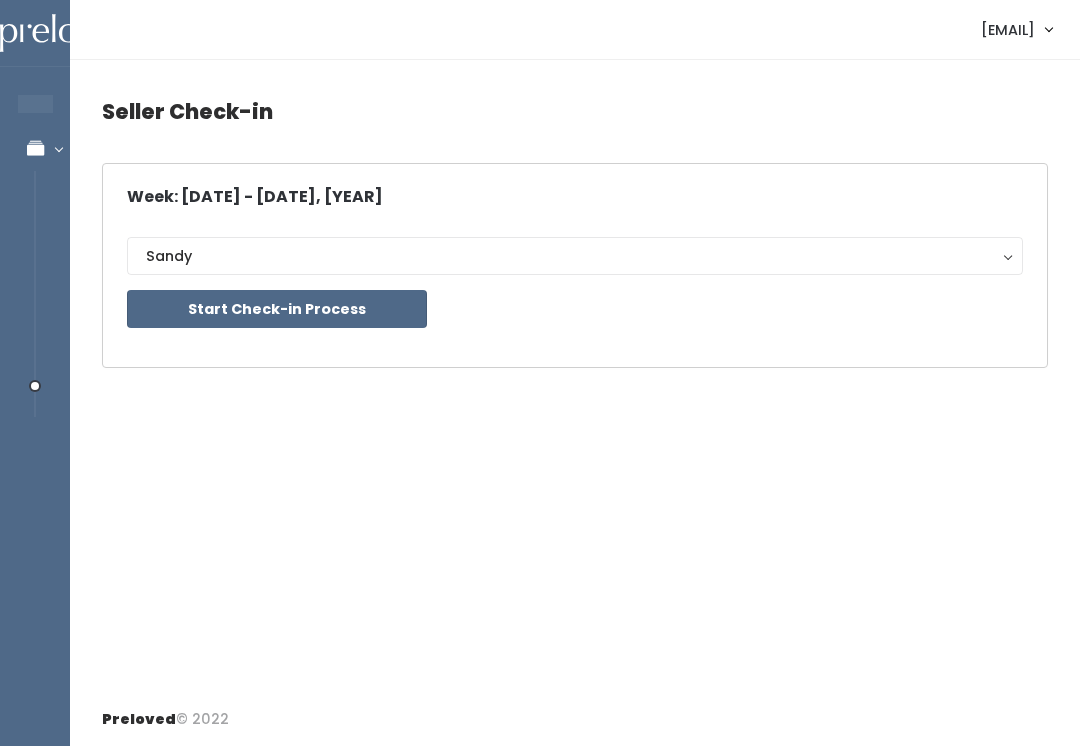 scroll, scrollTop: 0, scrollLeft: 0, axis: both 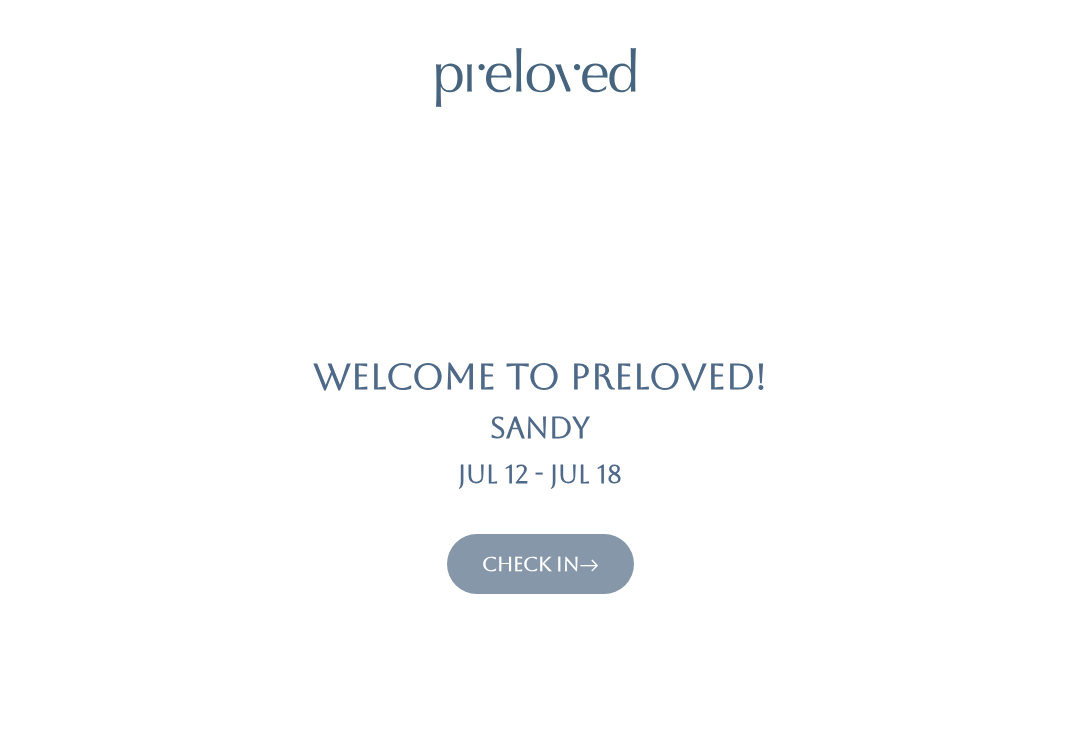 click on "Check In" at bounding box center [540, 564] 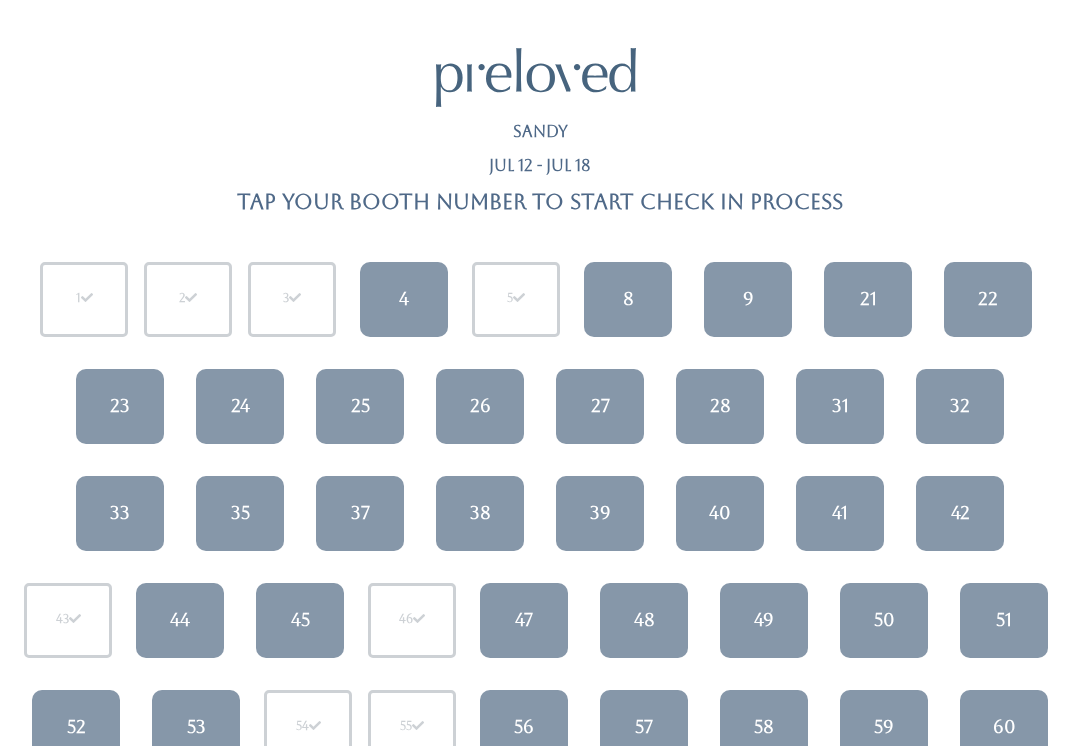 scroll, scrollTop: 0, scrollLeft: 0, axis: both 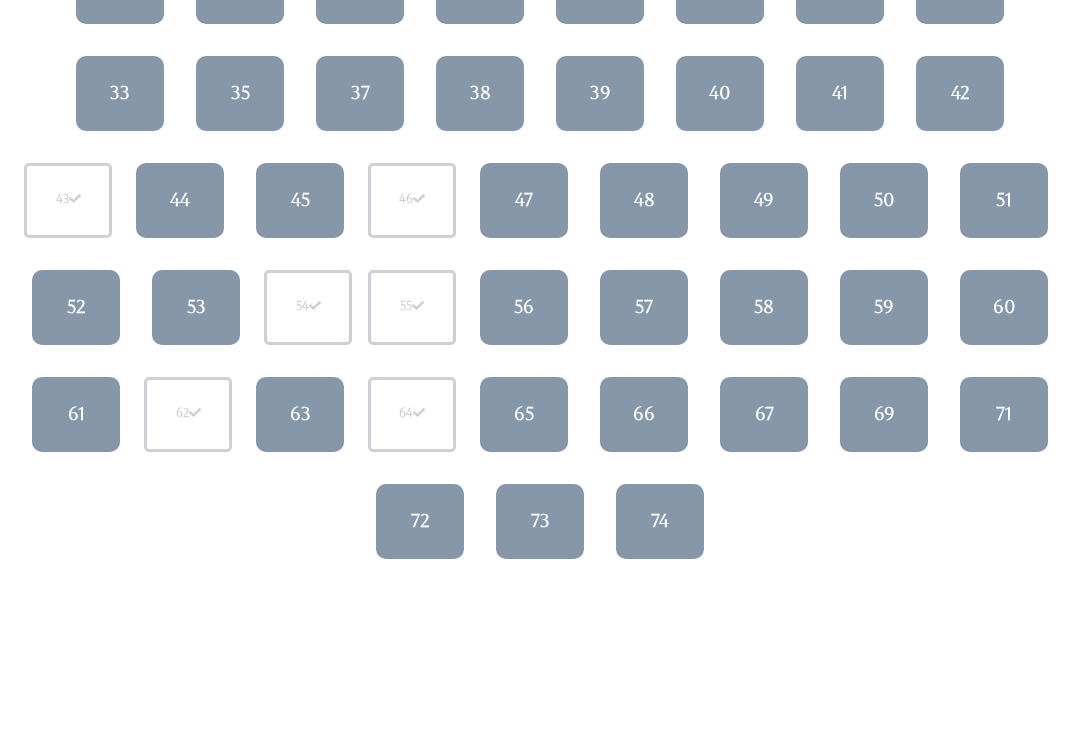 click on "62" at bounding box center [188, 415] 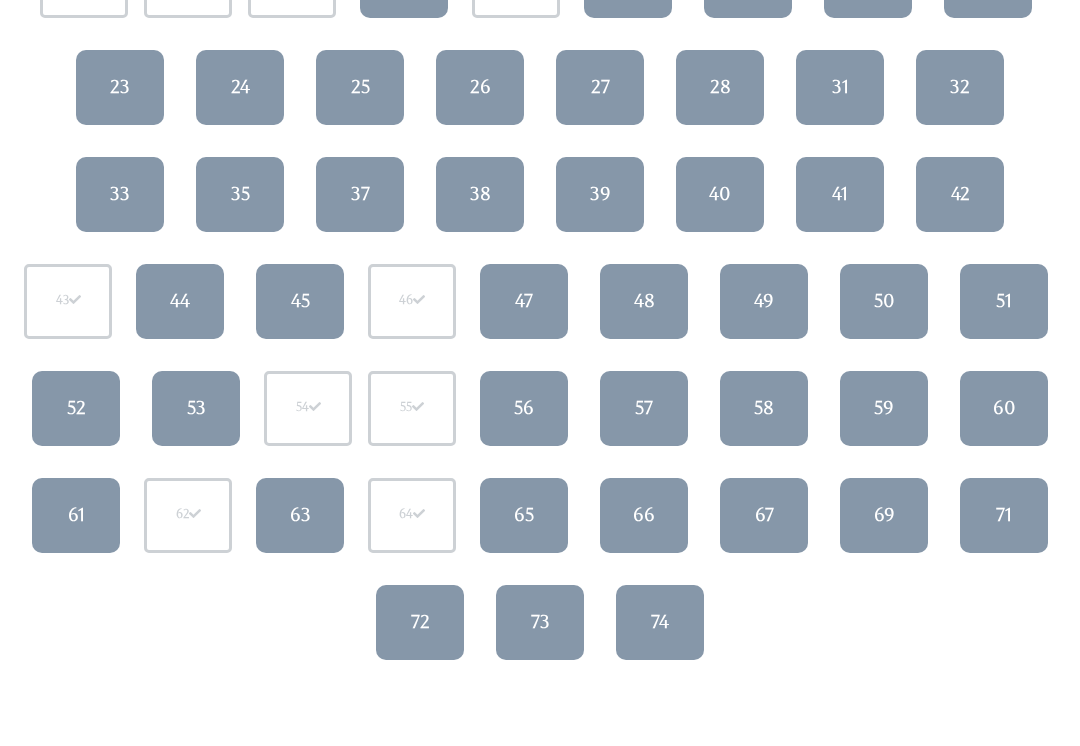 scroll, scrollTop: 320, scrollLeft: 0, axis: vertical 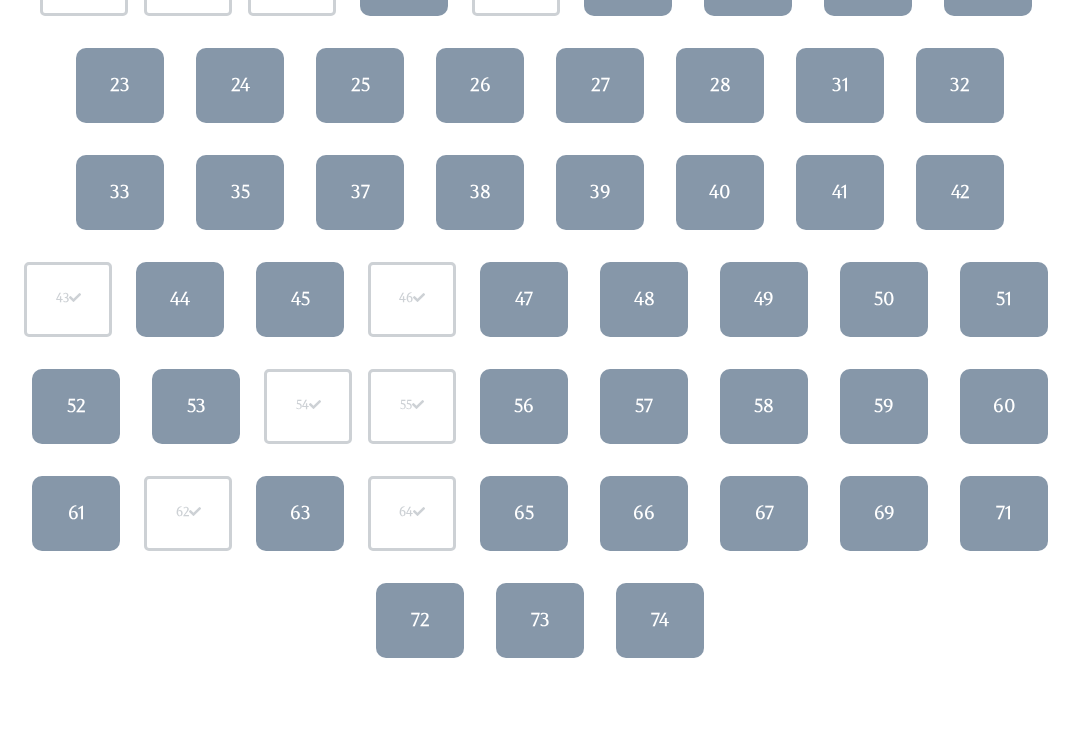 click on "52" at bounding box center [76, 407] 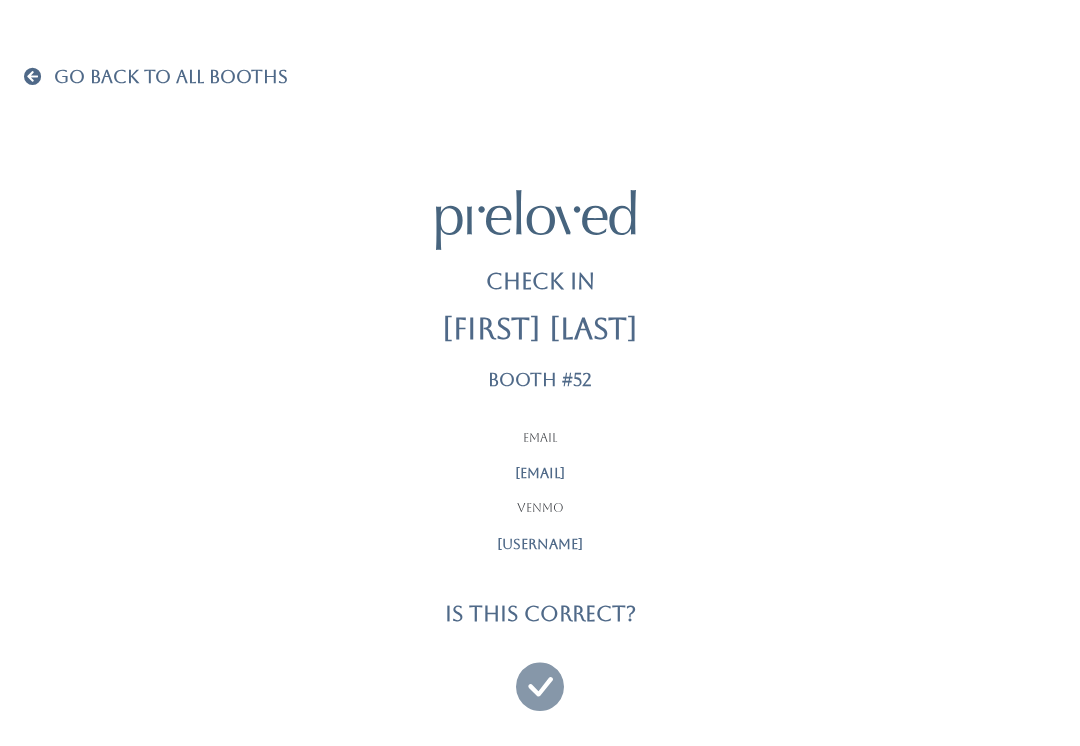 scroll, scrollTop: 19, scrollLeft: 0, axis: vertical 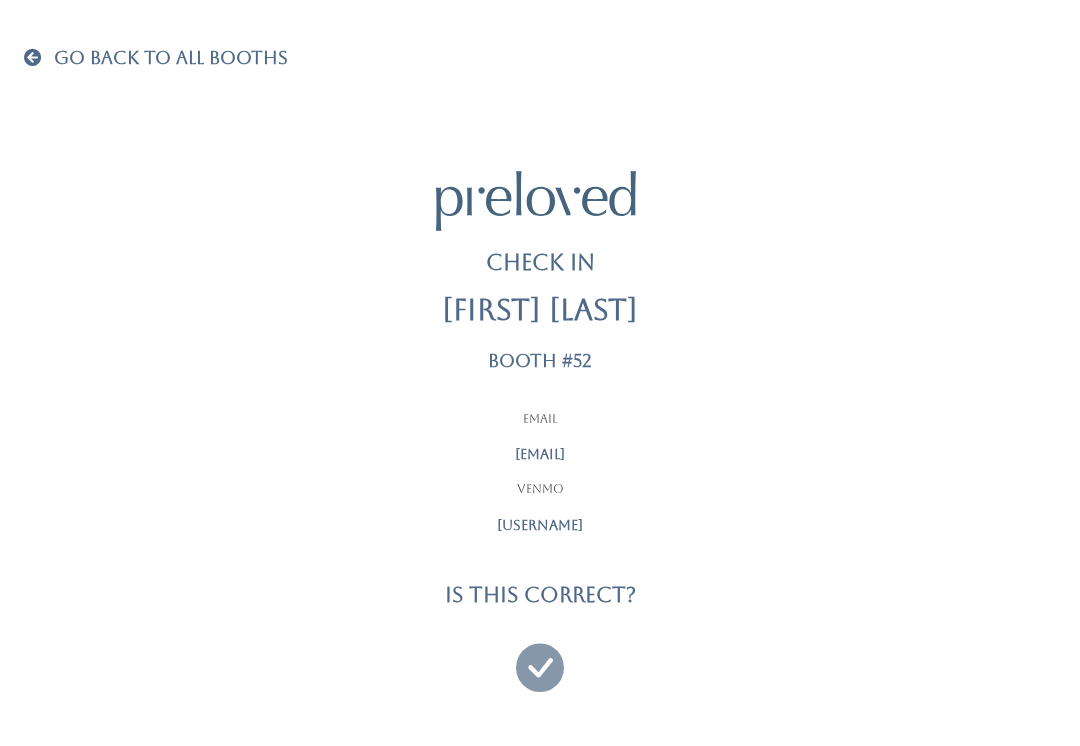 click at bounding box center [540, 658] 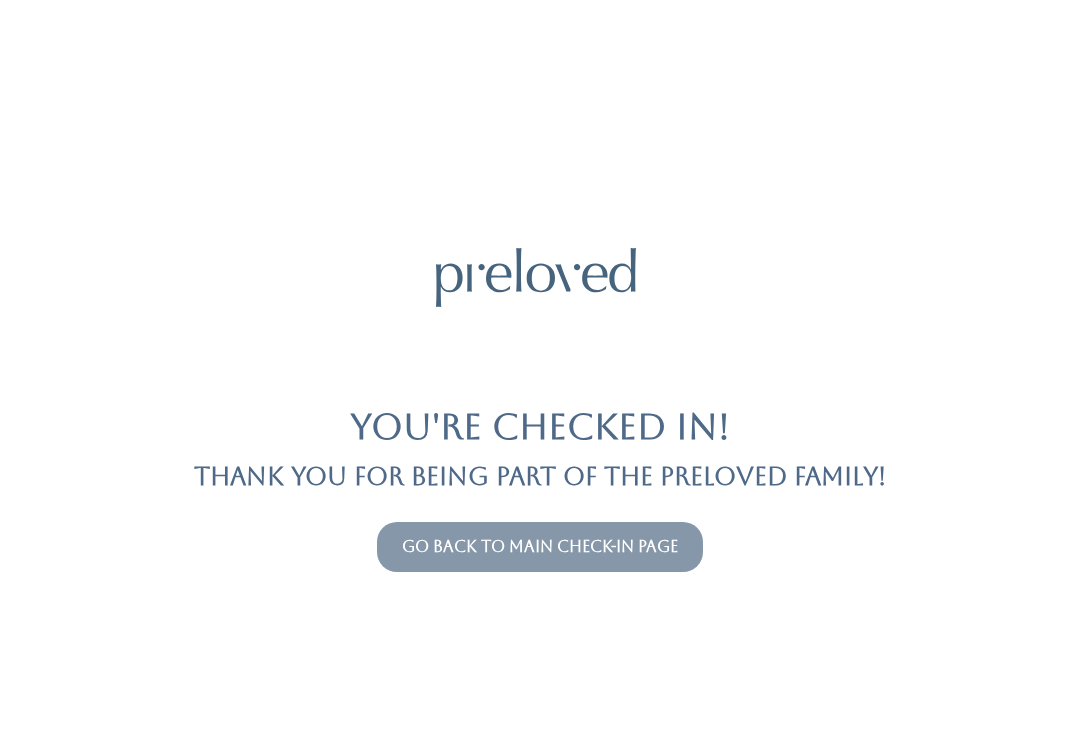 scroll, scrollTop: 0, scrollLeft: 0, axis: both 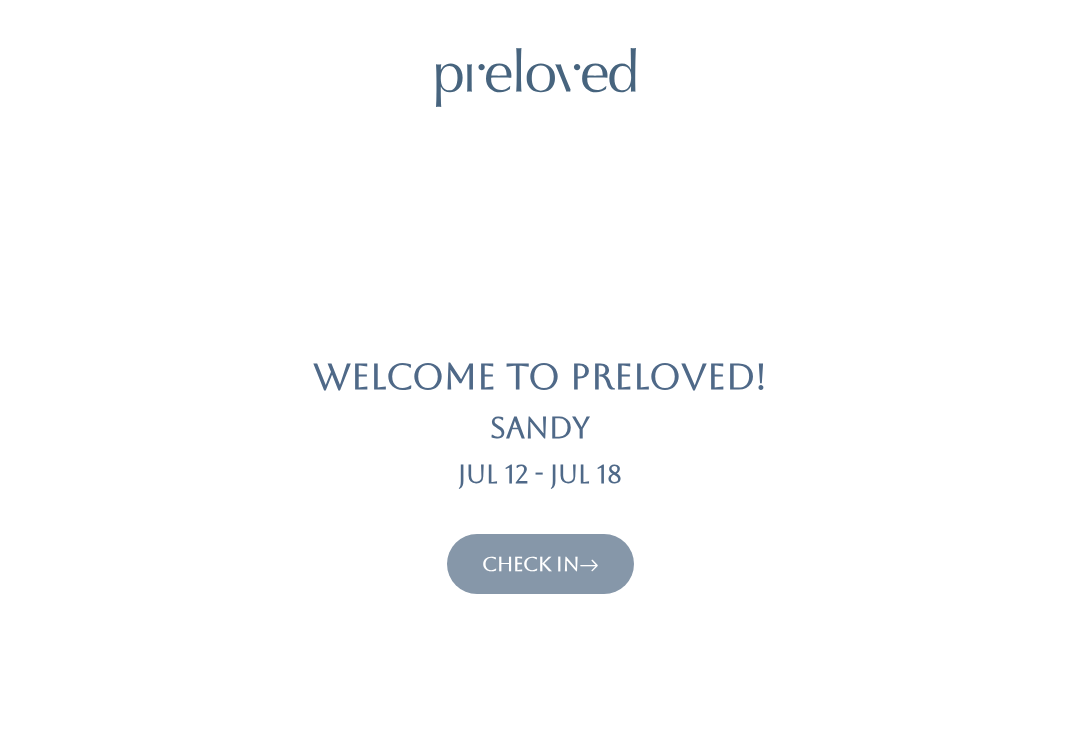 click on "Check In" at bounding box center (540, 564) 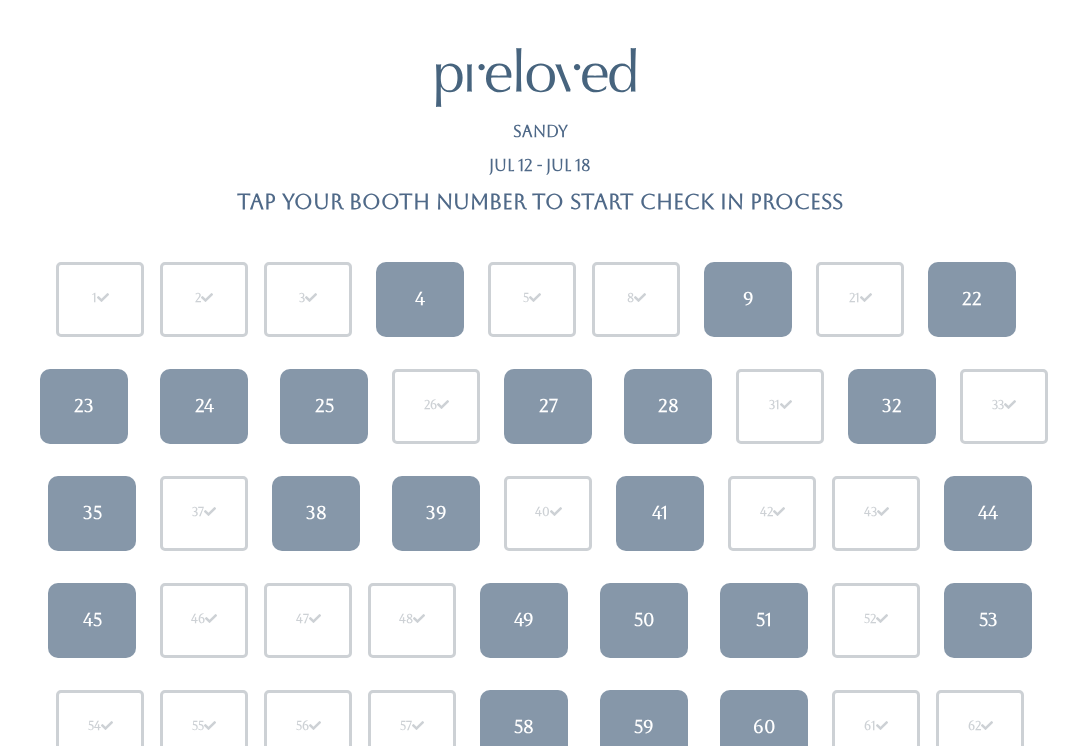 scroll, scrollTop: 0, scrollLeft: 0, axis: both 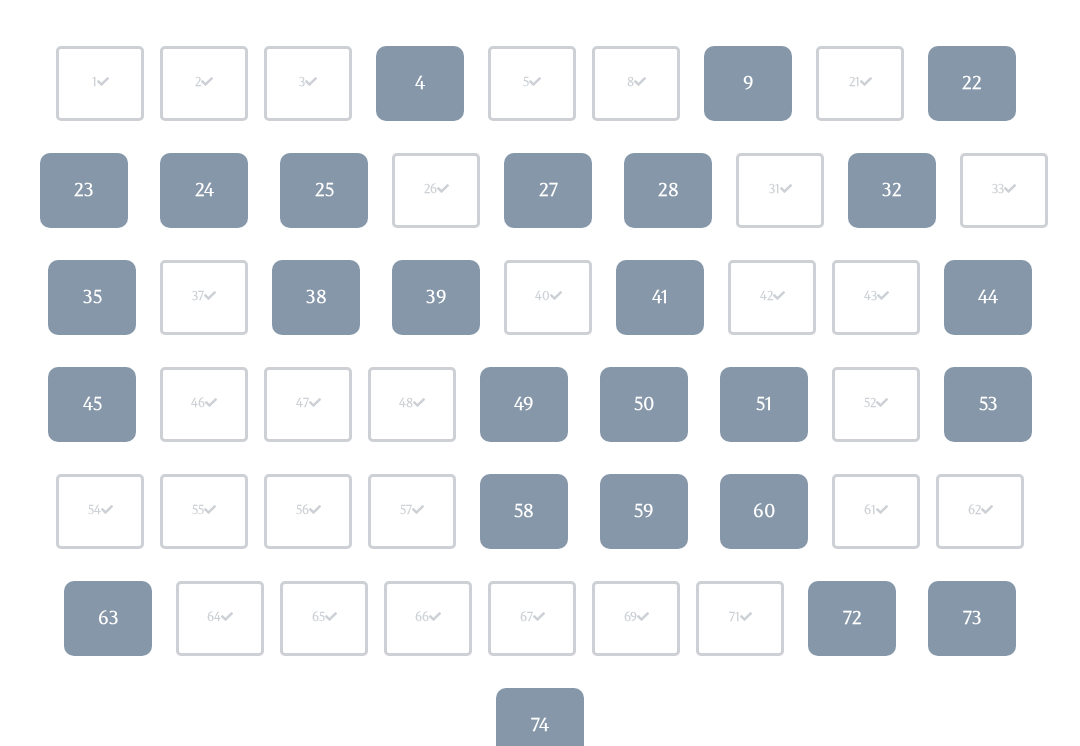 click on "51" at bounding box center (764, 404) 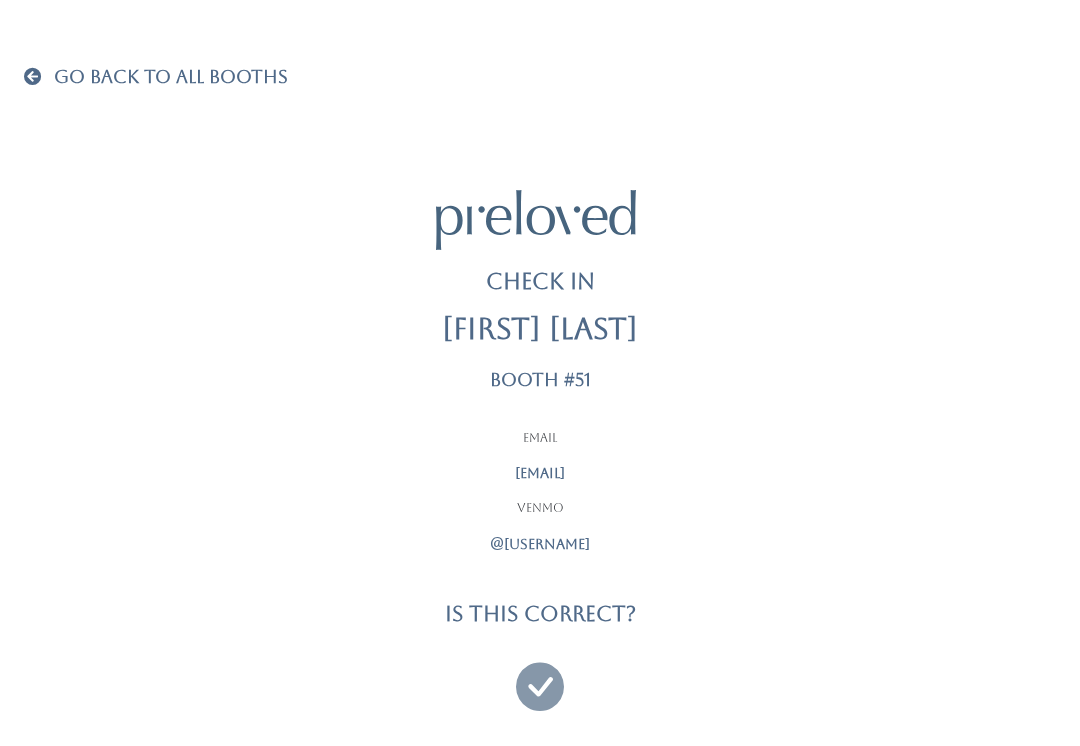 scroll, scrollTop: 19, scrollLeft: 0, axis: vertical 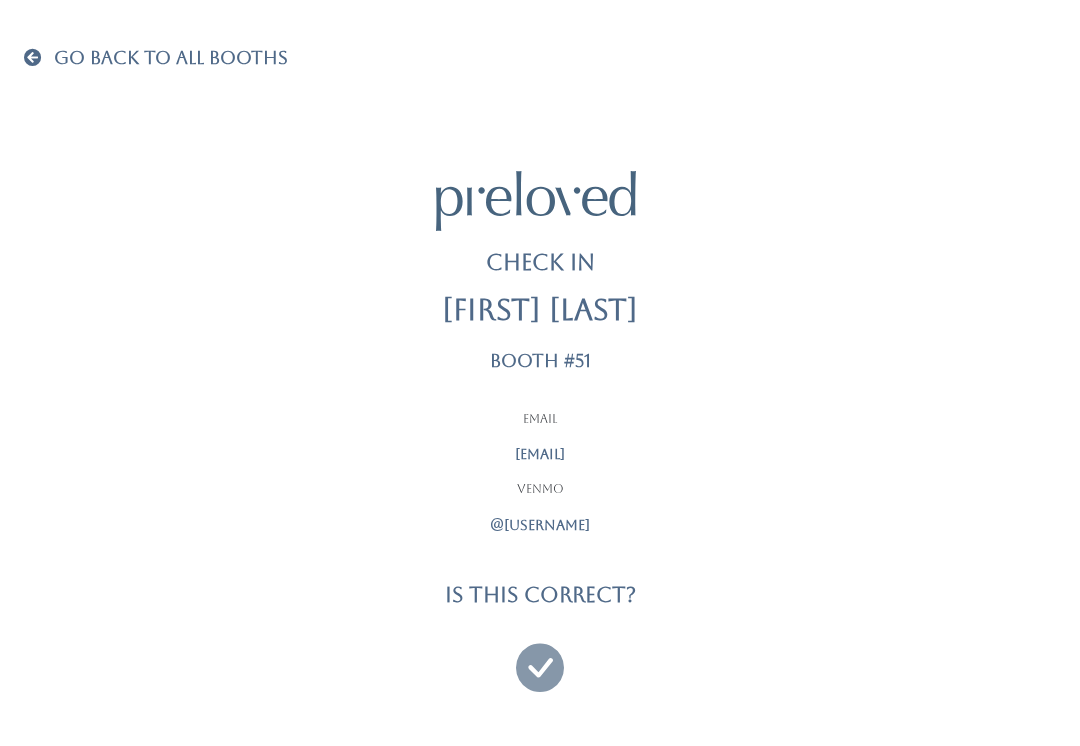 click on "Go Back To All Booths
Check In
Carol Burgoyne
Booth #51
Email
ccburgo@gmail.com
Venmo
@carol-burgoyne" at bounding box center (540, 366) 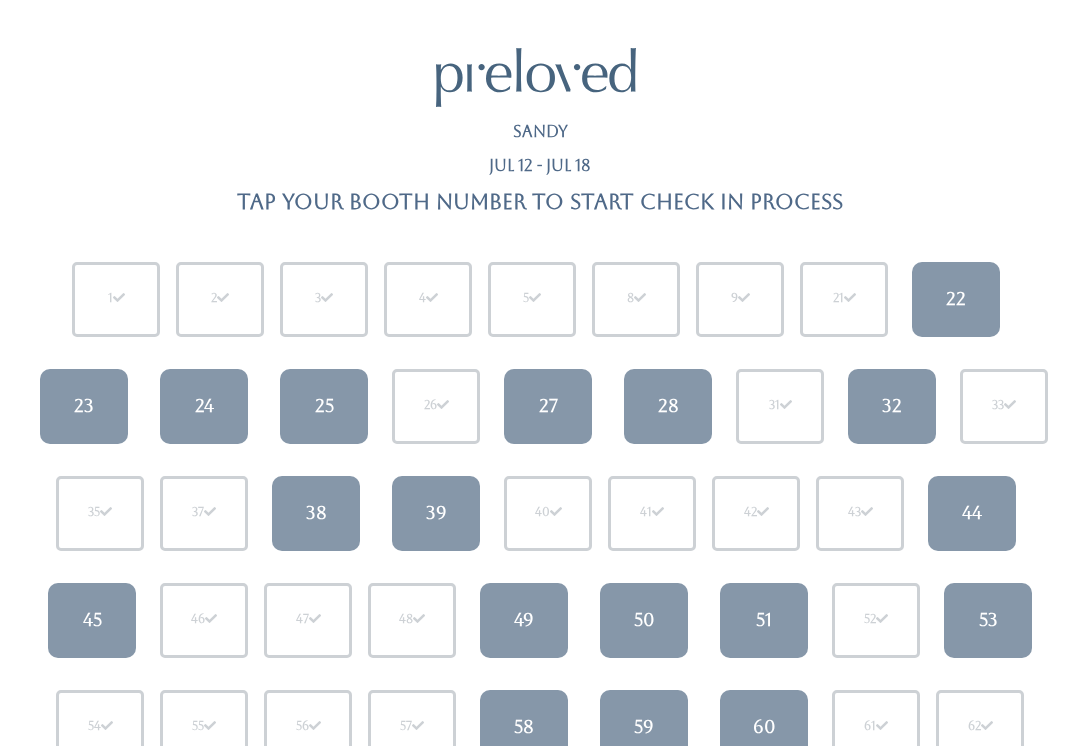 scroll, scrollTop: 0, scrollLeft: 0, axis: both 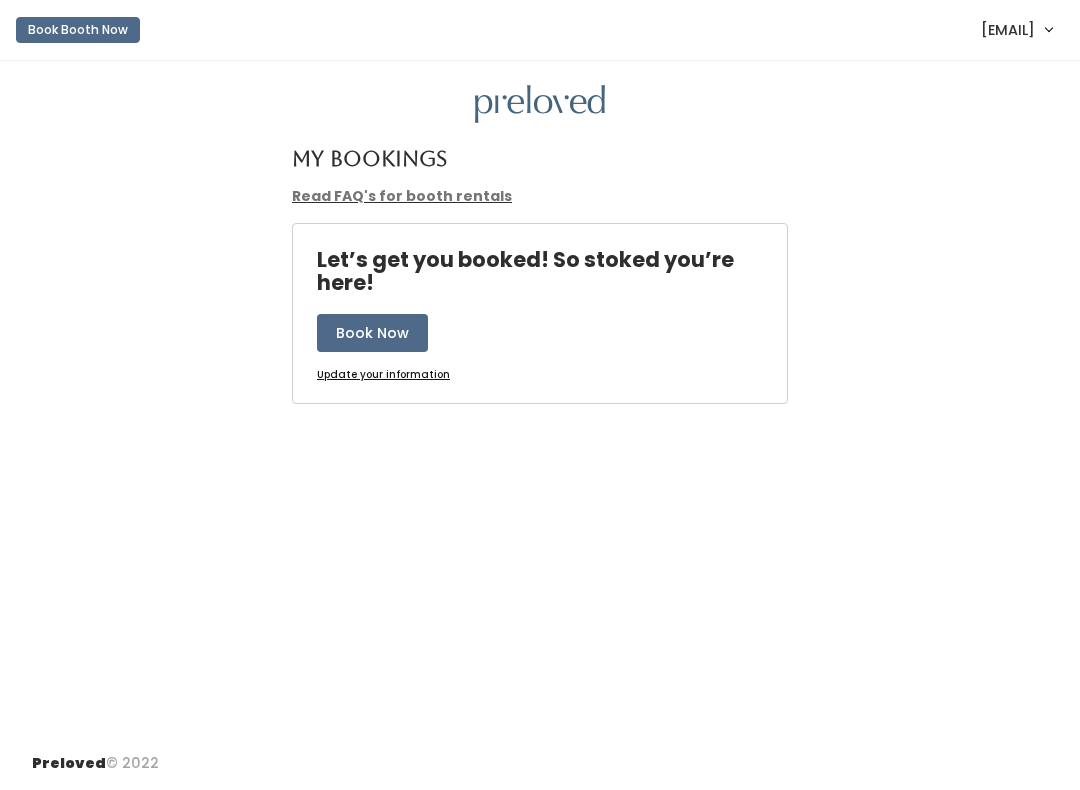 click on "Book Now" at bounding box center (372, 333) 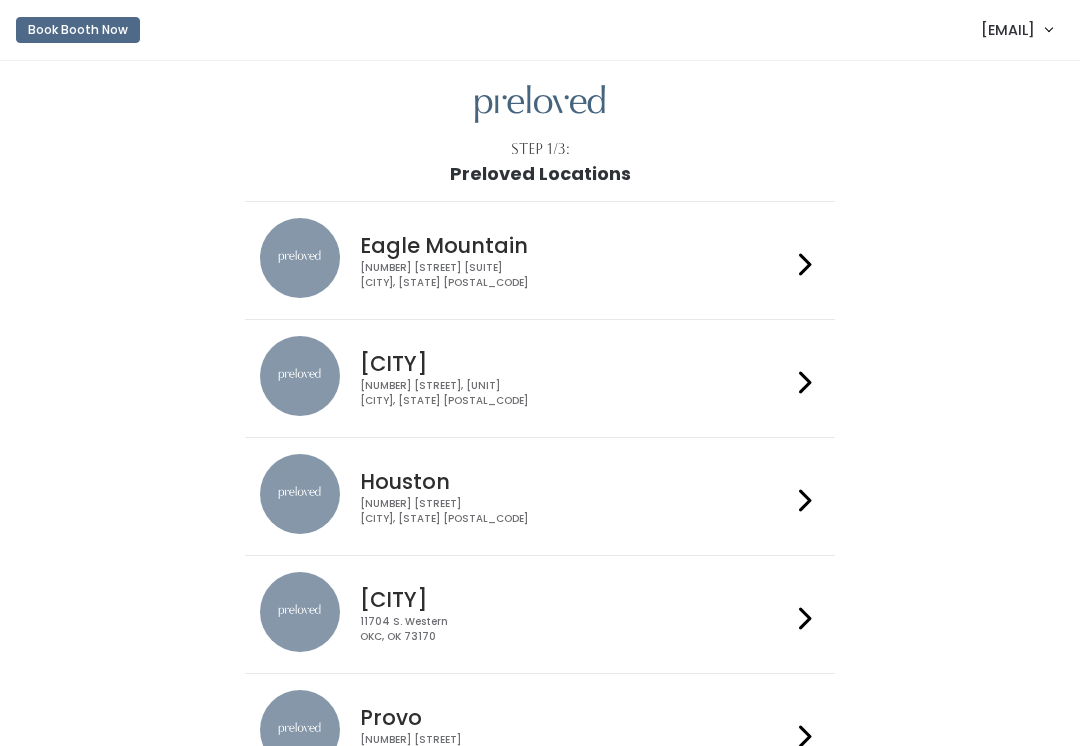 scroll, scrollTop: 0, scrollLeft: 0, axis: both 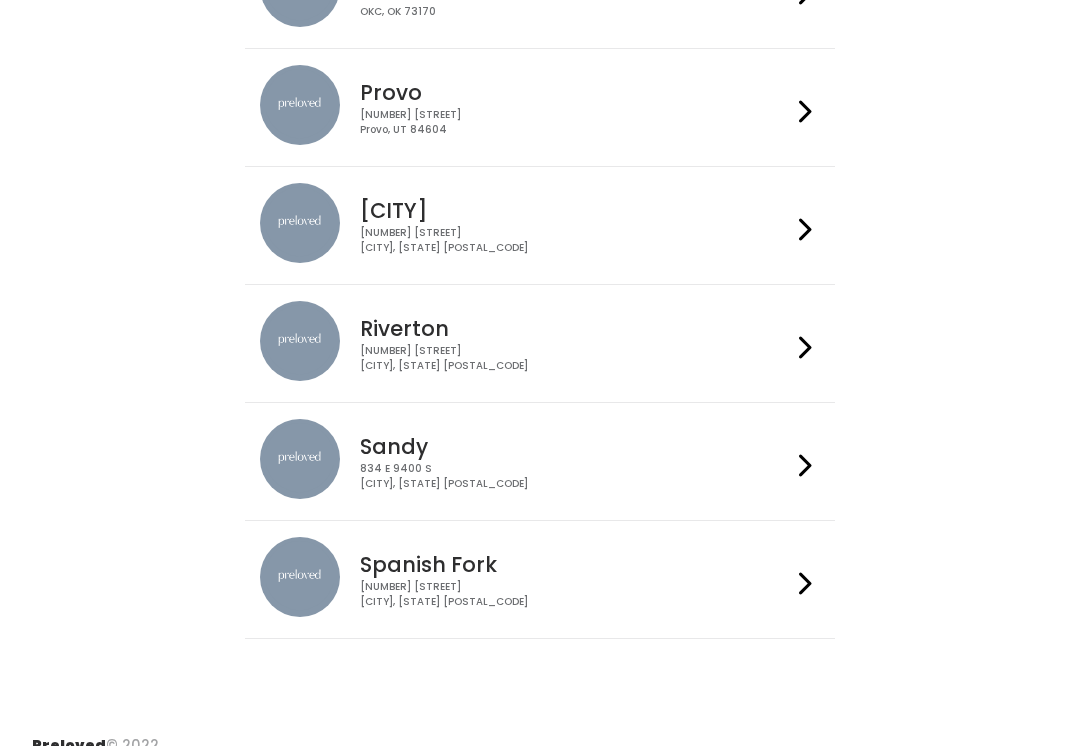 click on "Sandy" at bounding box center (575, 446) 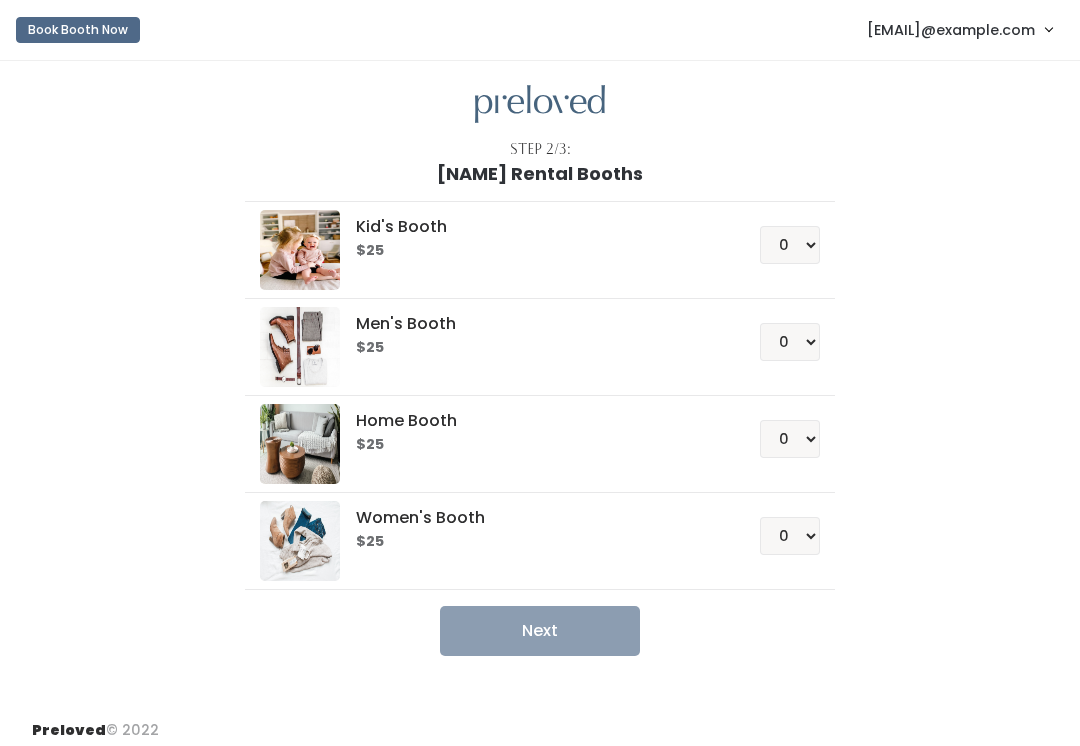 scroll, scrollTop: 0, scrollLeft: 0, axis: both 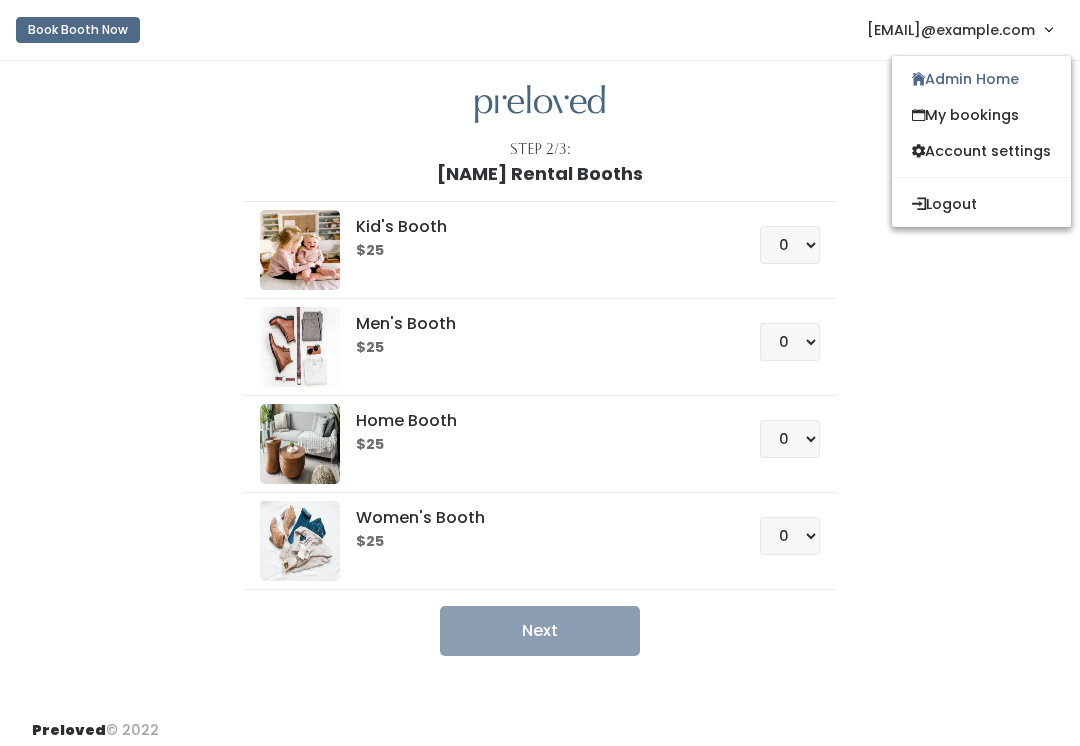 click on "Admin Home" at bounding box center [981, 79] 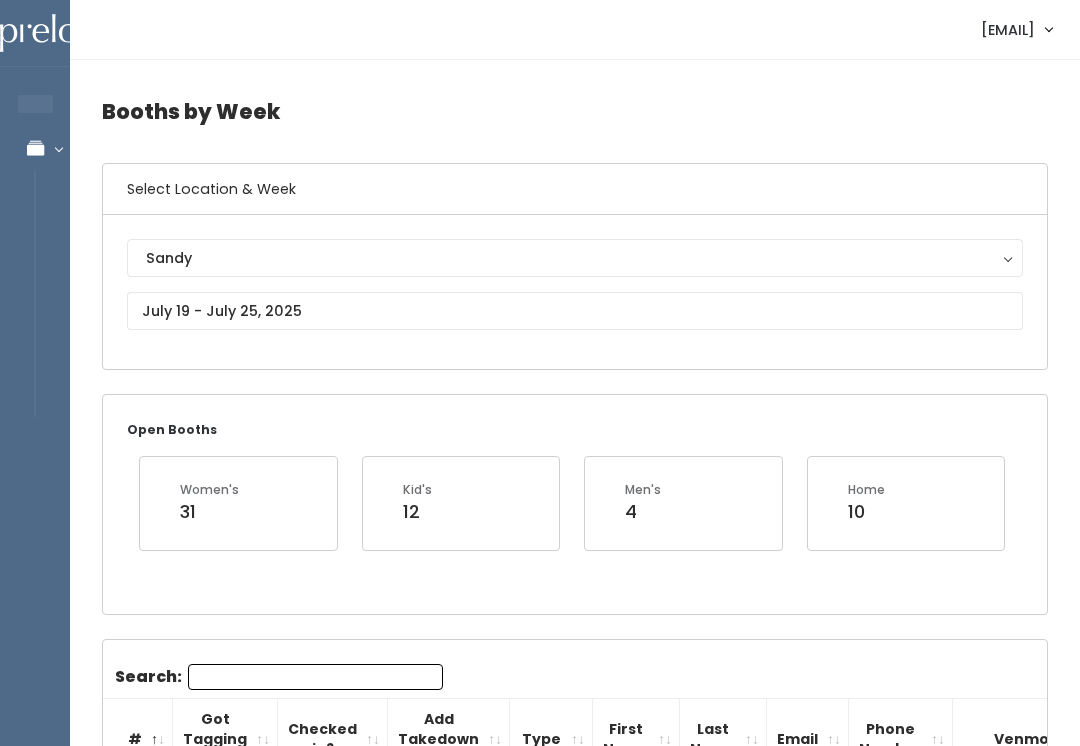scroll, scrollTop: 0, scrollLeft: 0, axis: both 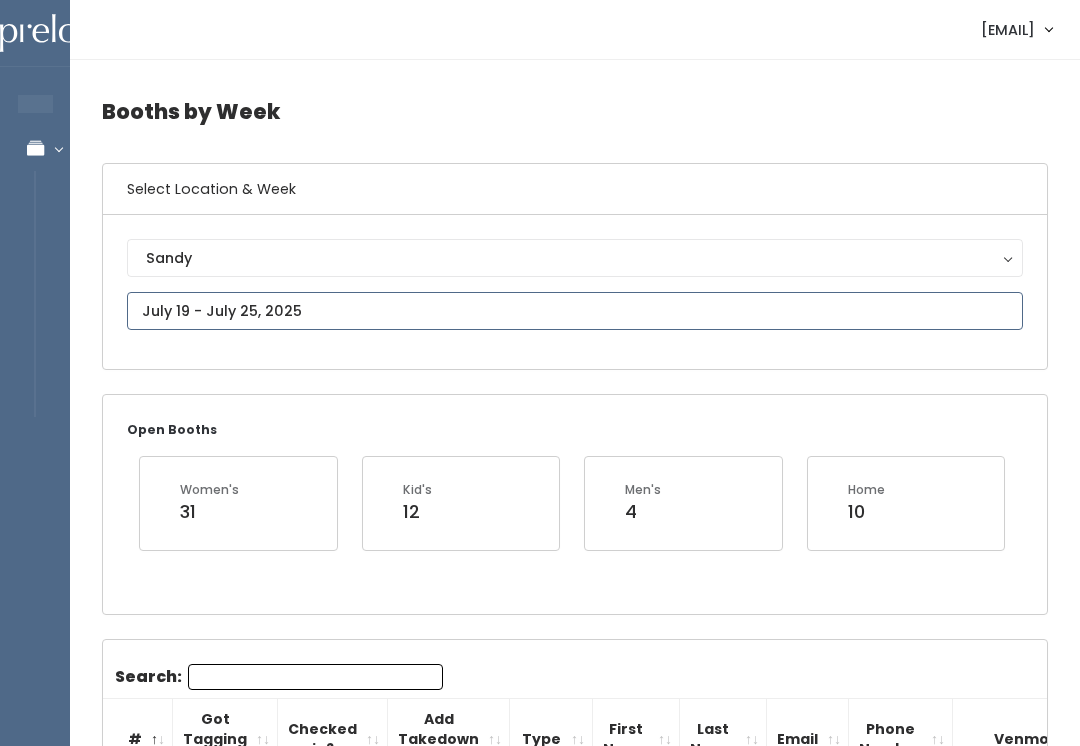 click at bounding box center (575, 311) 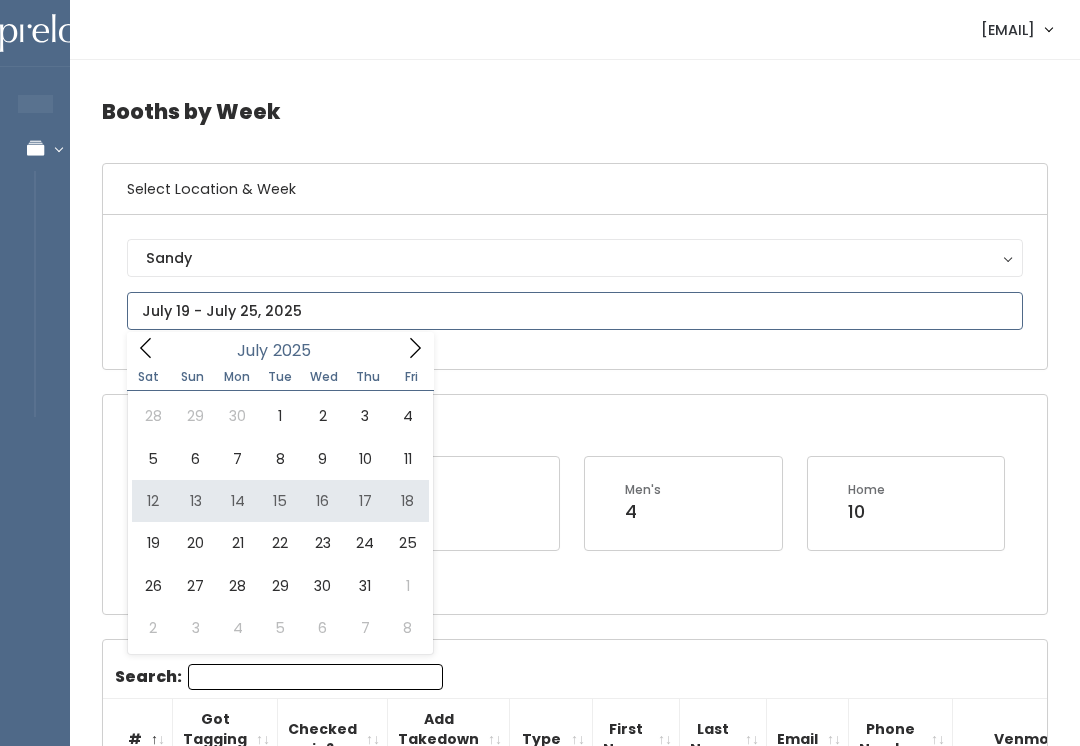 type on "July 12 to July 18" 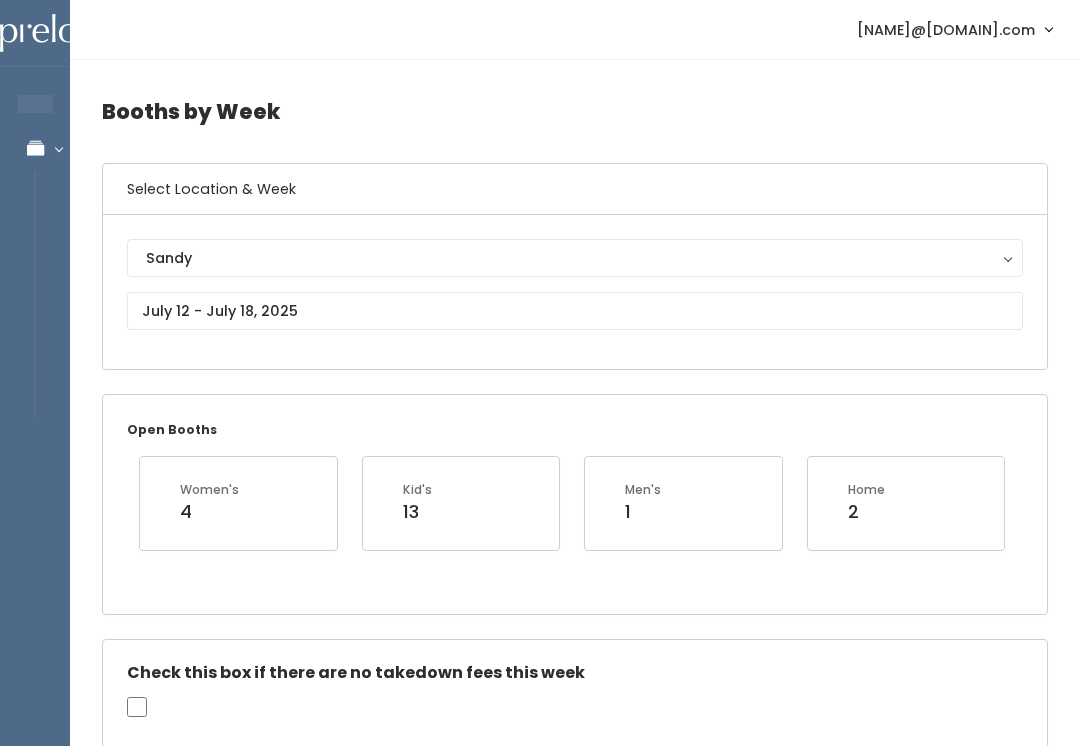 scroll, scrollTop: 0, scrollLeft: 0, axis: both 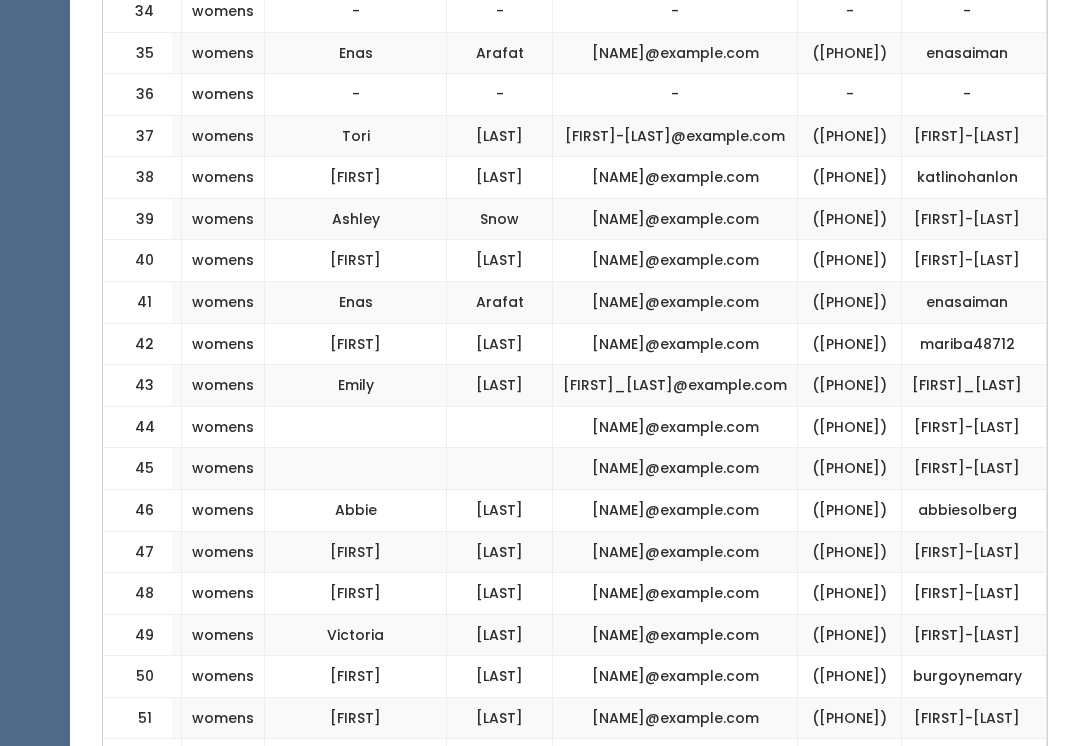 click on "([PHONE])" at bounding box center [850, -72] 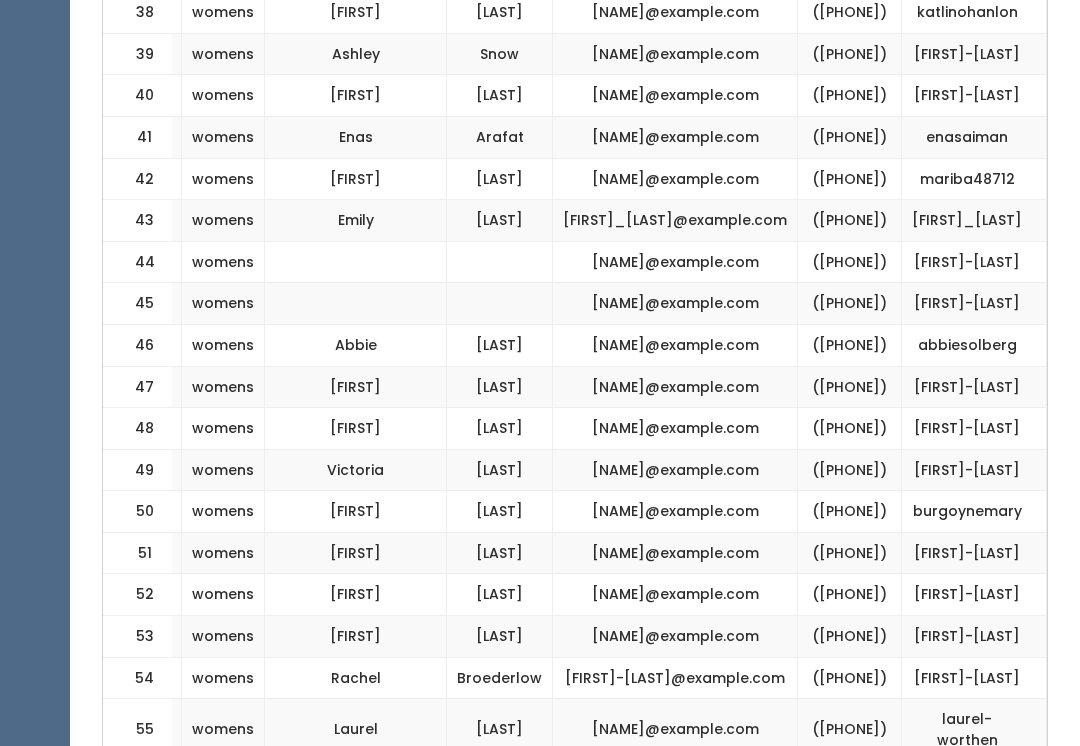 scroll, scrollTop: 2461, scrollLeft: 0, axis: vertical 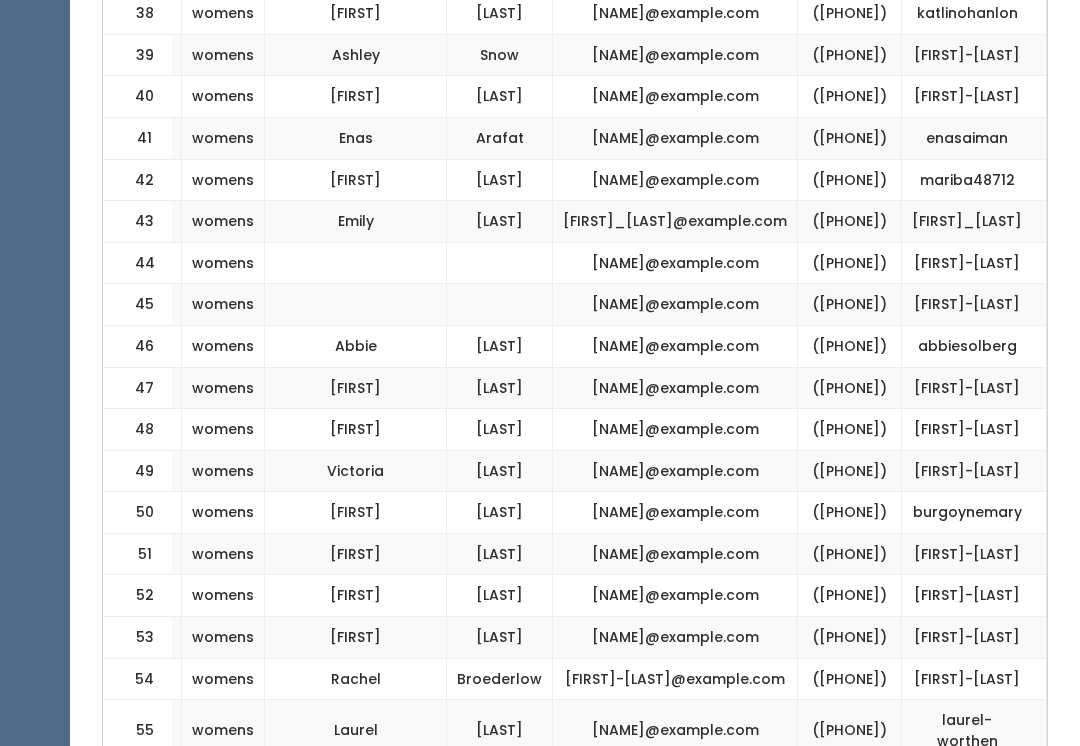 click on "([PHONE])" at bounding box center (850, 14) 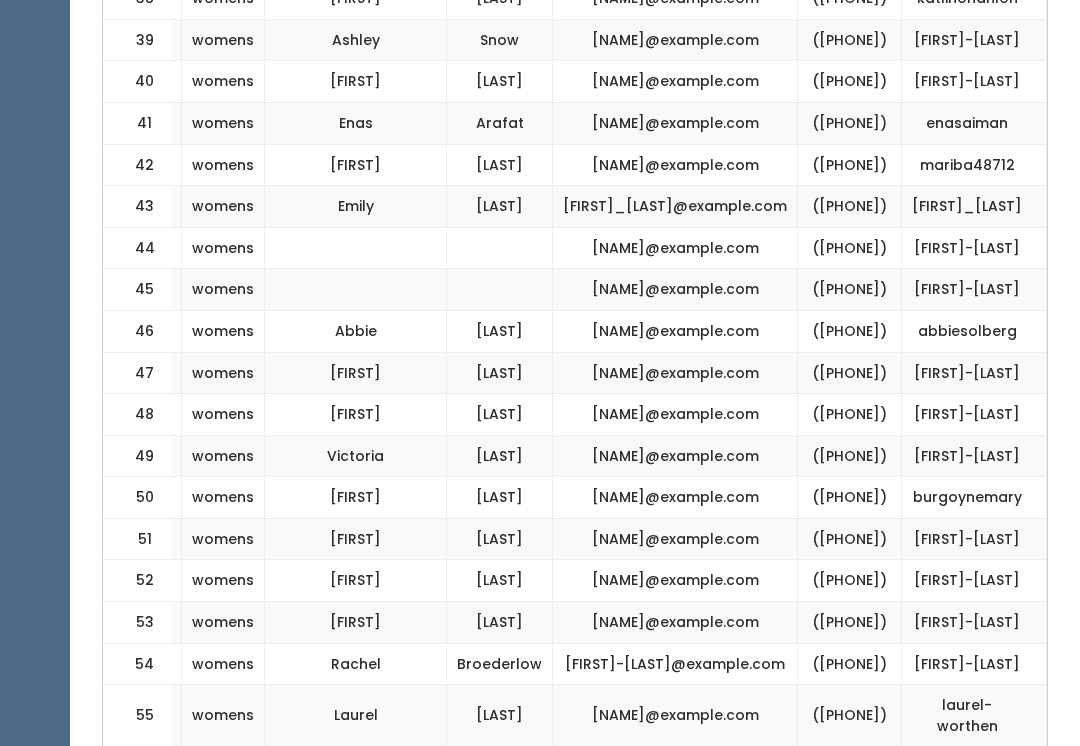 scroll, scrollTop: 2475, scrollLeft: 0, axis: vertical 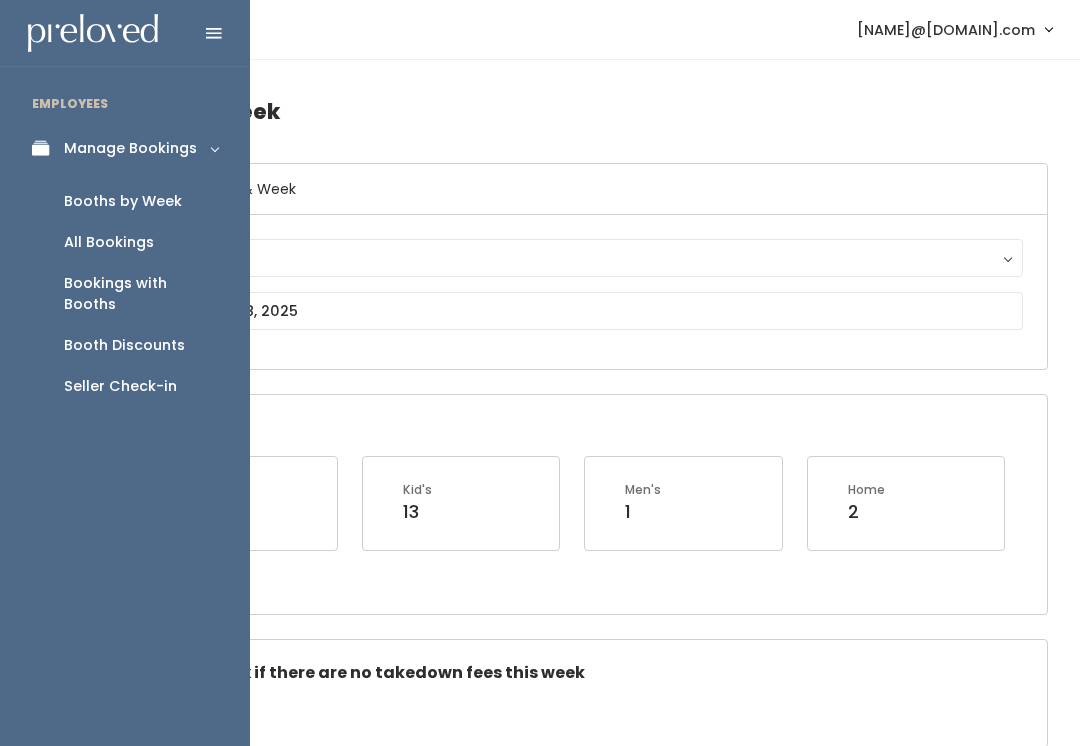 click on "Booths by Week" at bounding box center (123, 201) 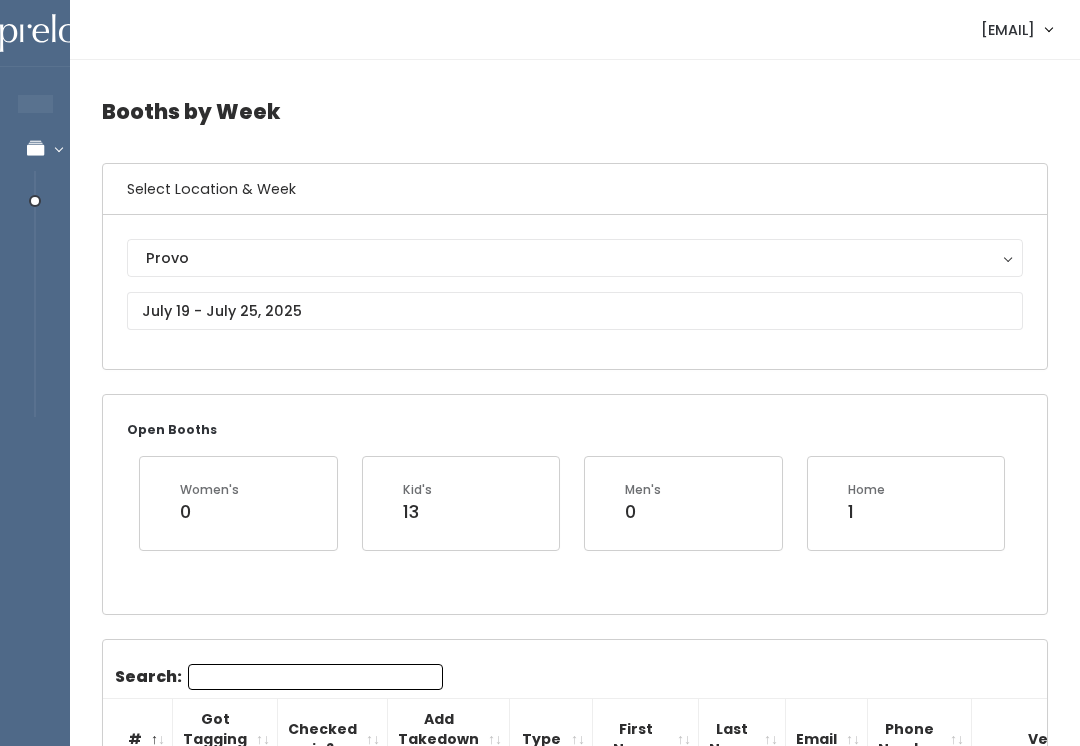 scroll, scrollTop: 0, scrollLeft: 0, axis: both 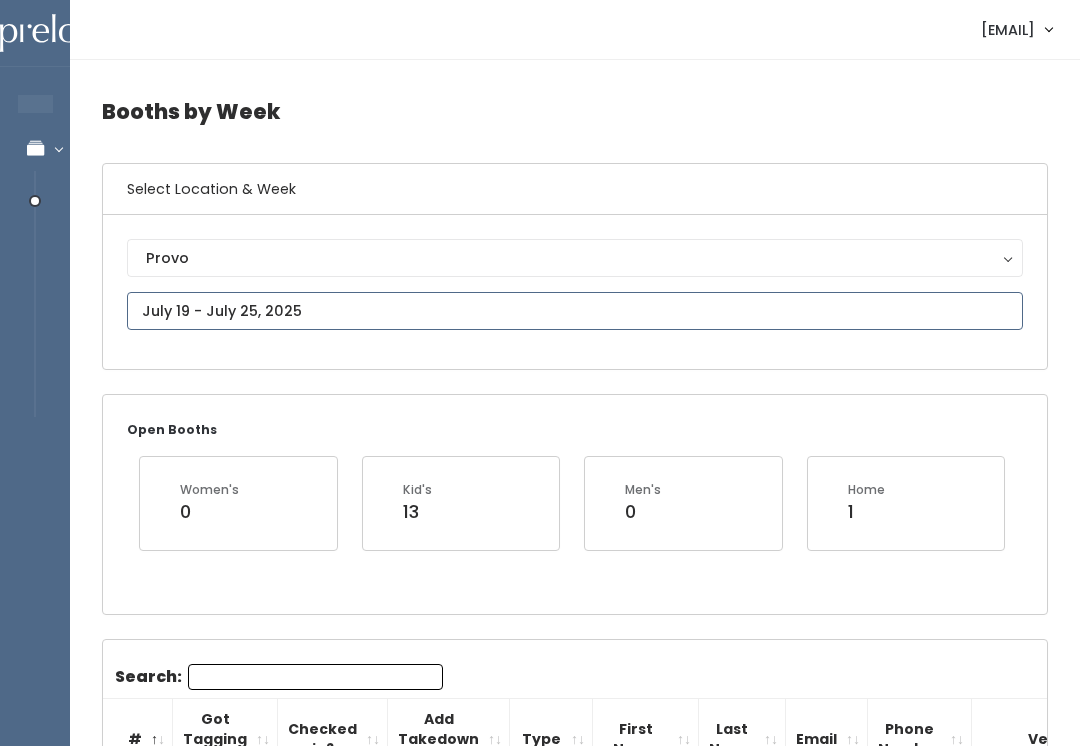click at bounding box center (575, 311) 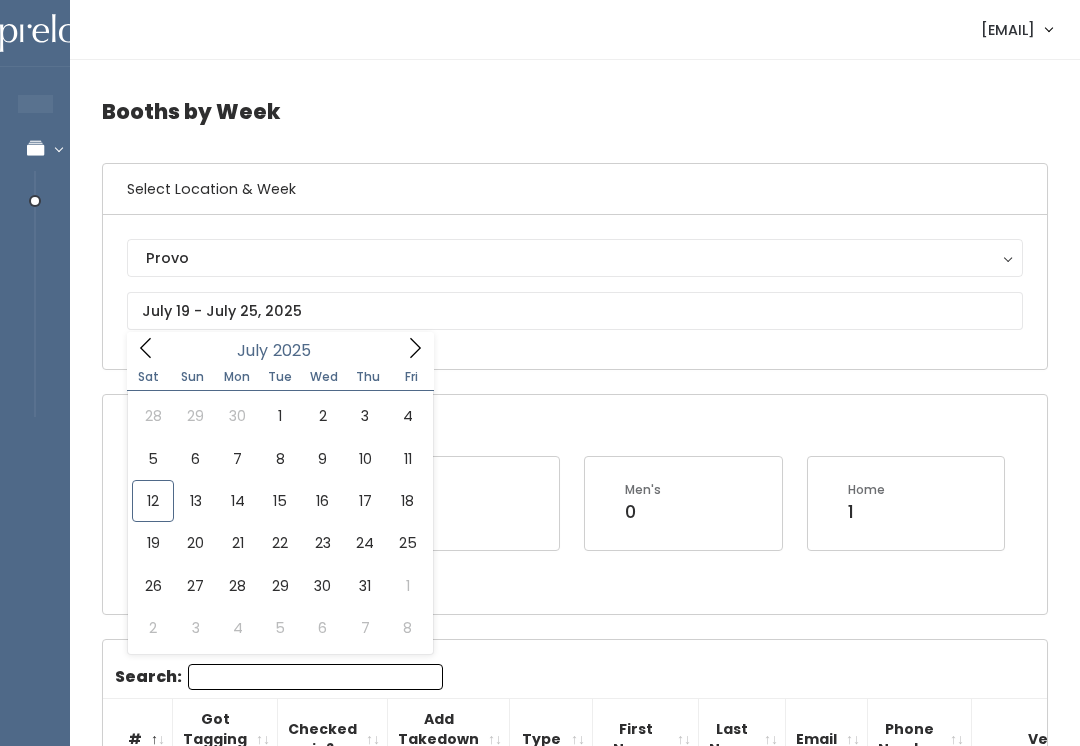 click on "Provo" at bounding box center (575, 258) 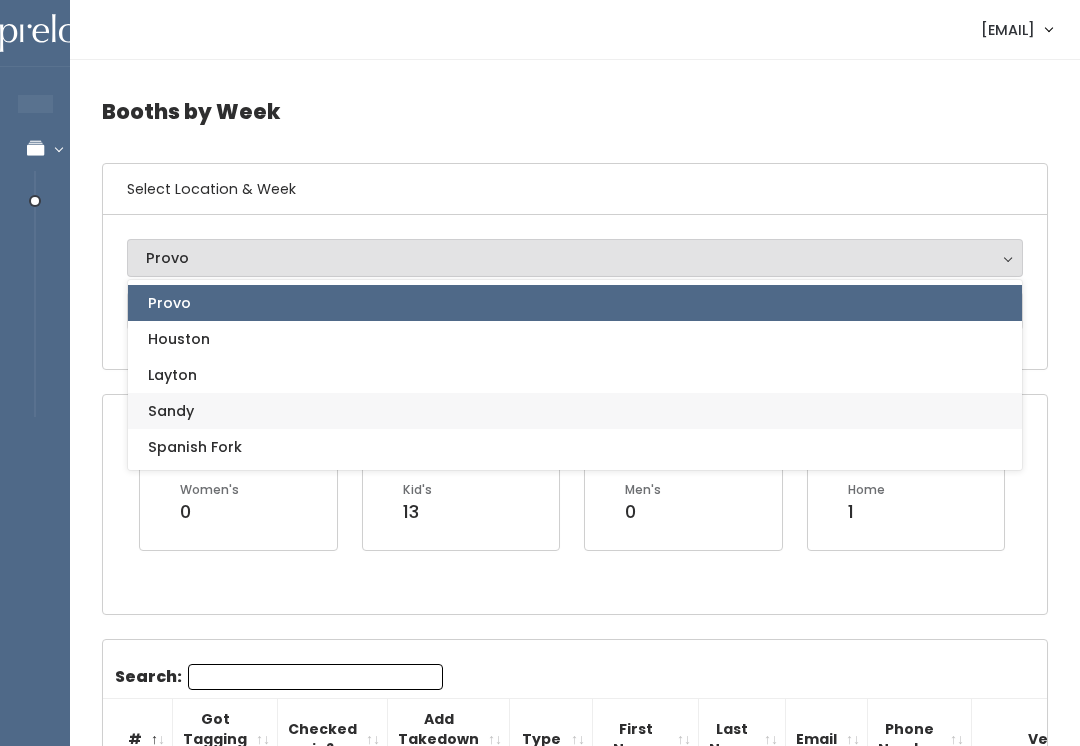 click on "Sandy" at bounding box center [171, 411] 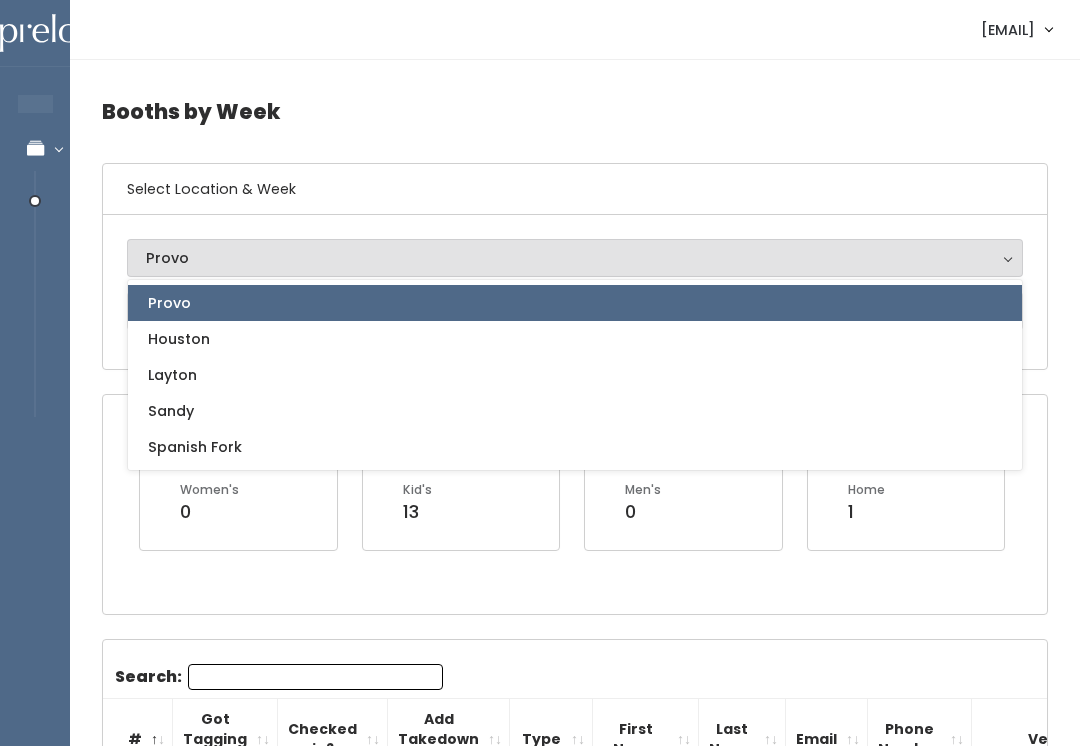 select on "3" 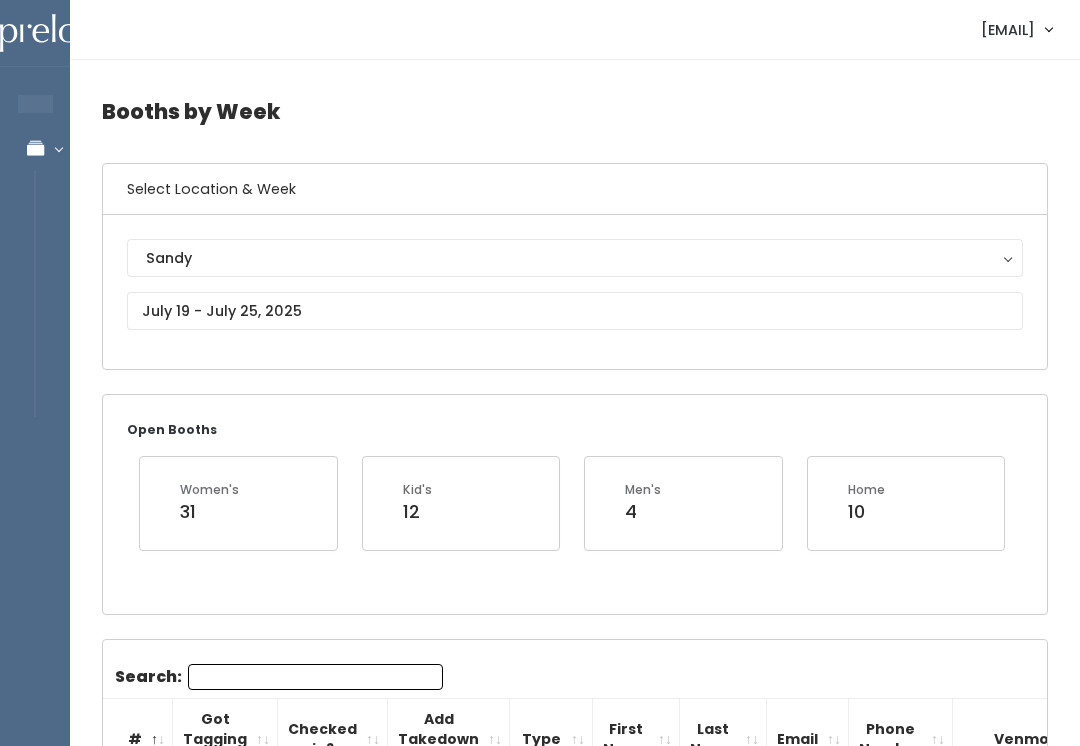 scroll, scrollTop: 0, scrollLeft: 0, axis: both 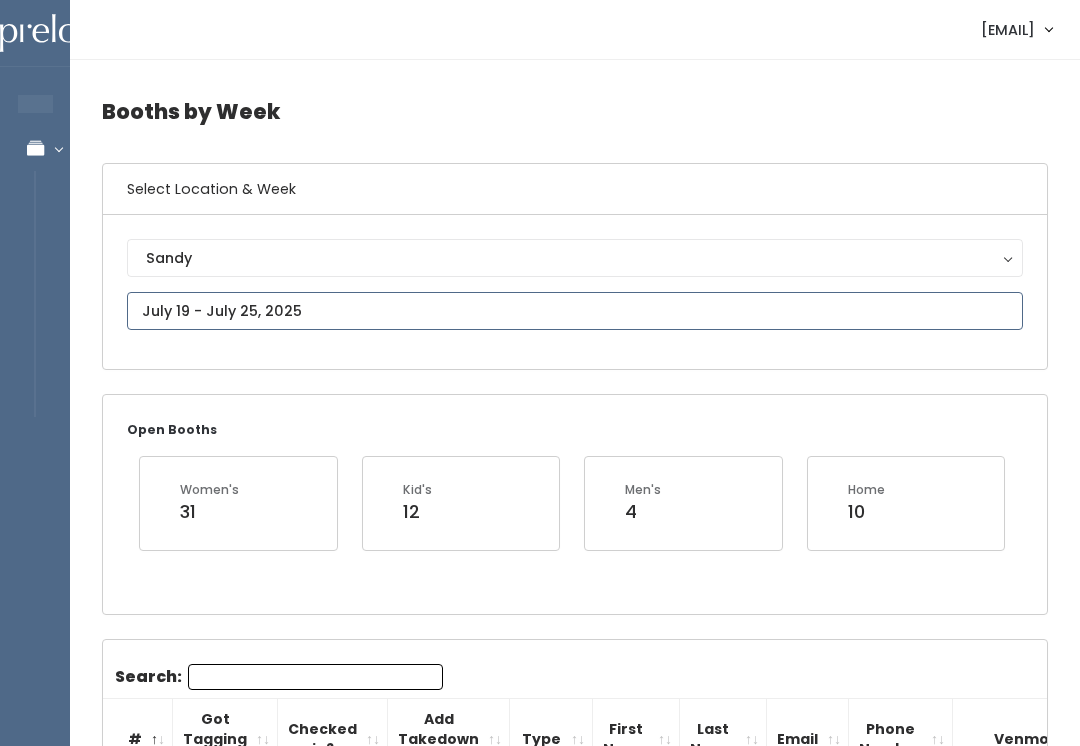 click at bounding box center (575, 311) 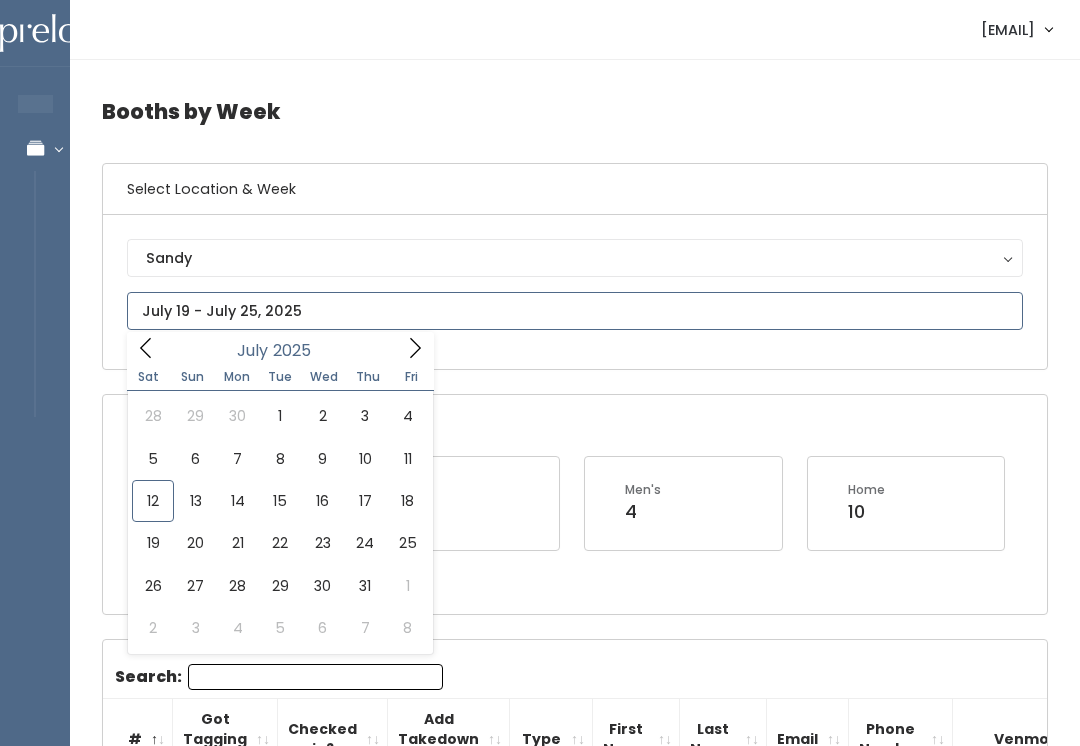 type on "July 12 to July 18" 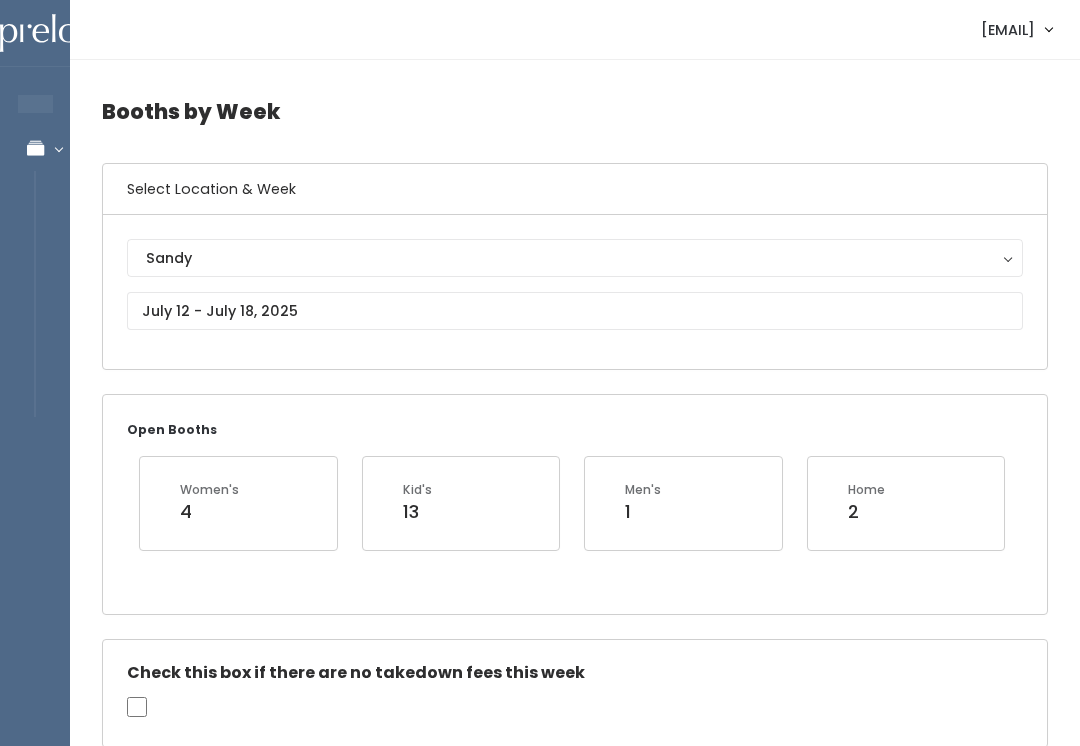scroll, scrollTop: 0, scrollLeft: 0, axis: both 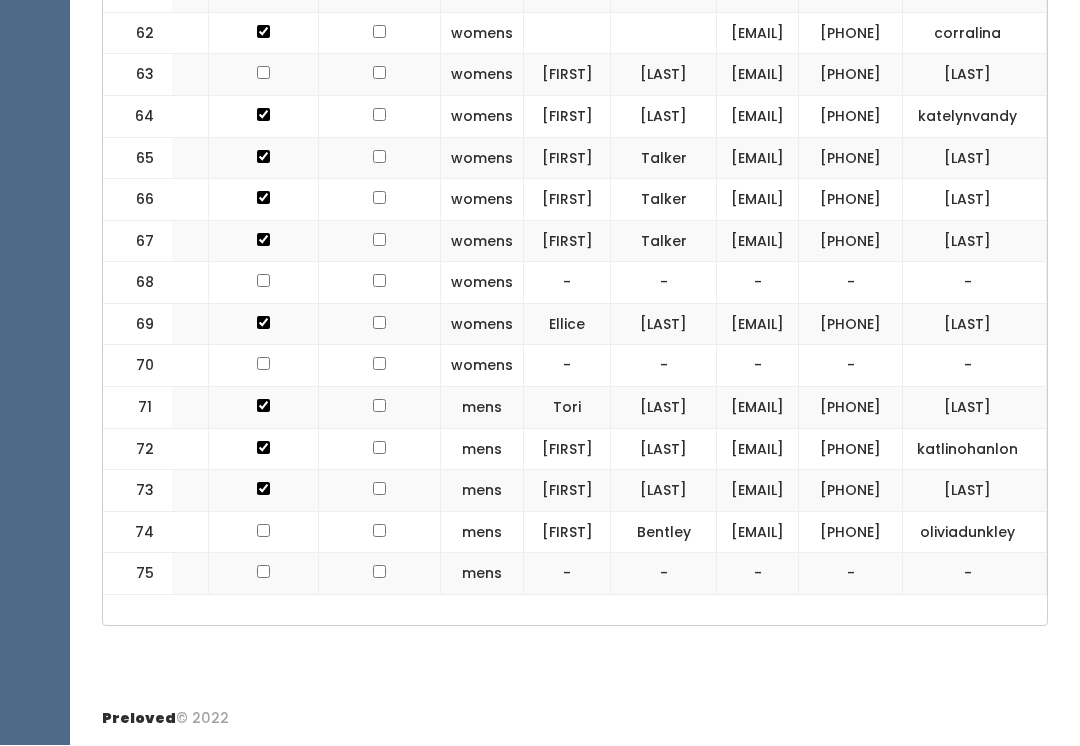 click on "[PHONE]" at bounding box center (851, -132) 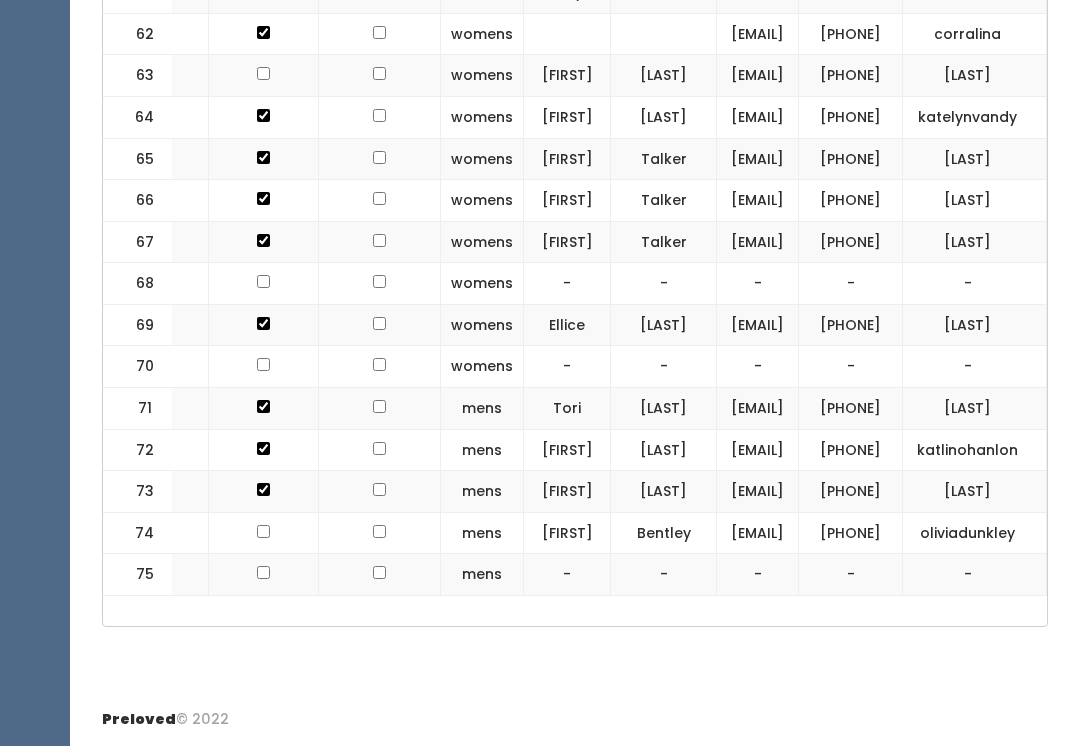 scroll, scrollTop: 3830, scrollLeft: 0, axis: vertical 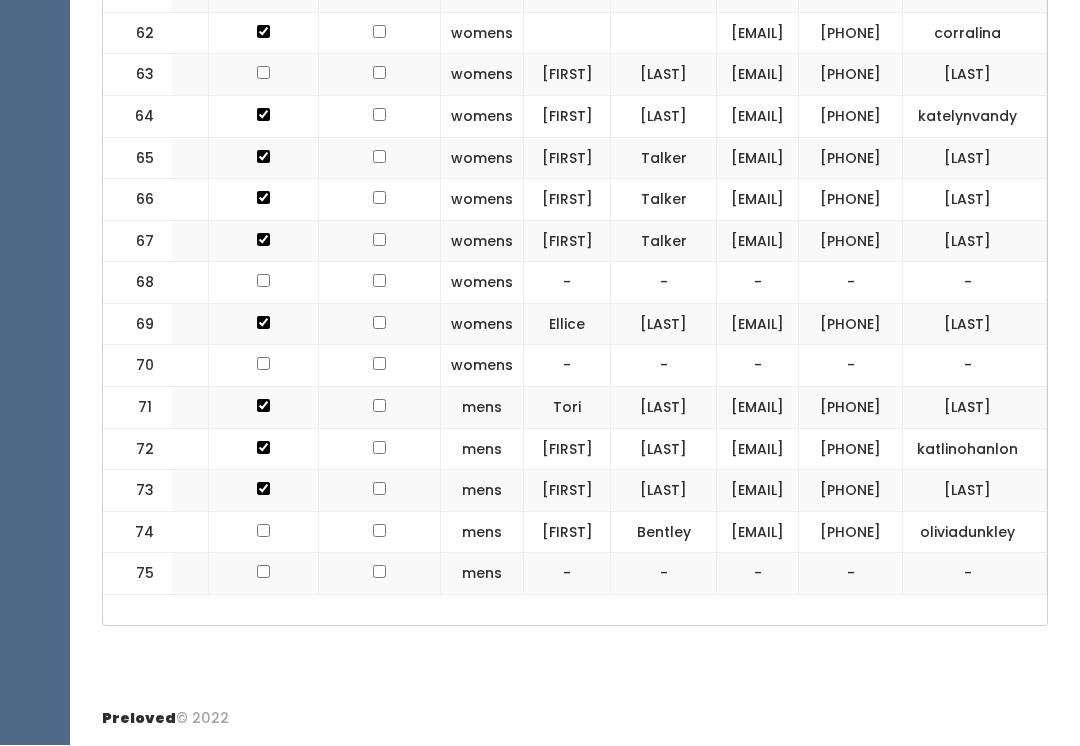 click on "[FIRST]" at bounding box center (567, 117) 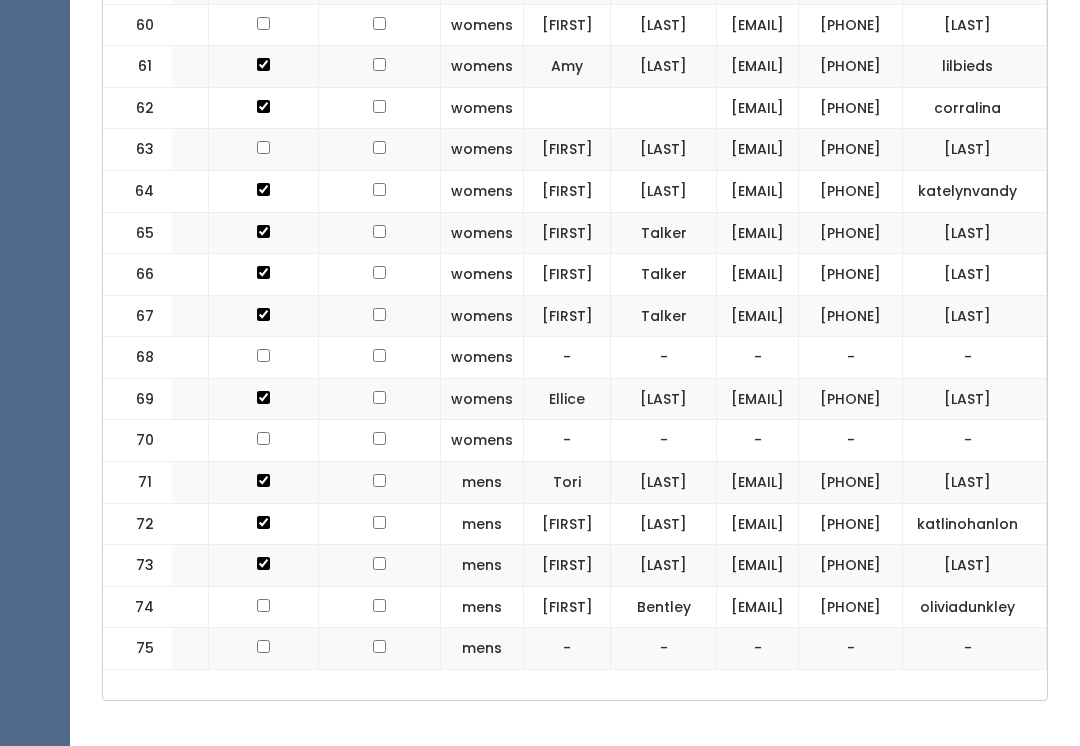scroll, scrollTop: 3384, scrollLeft: 0, axis: vertical 